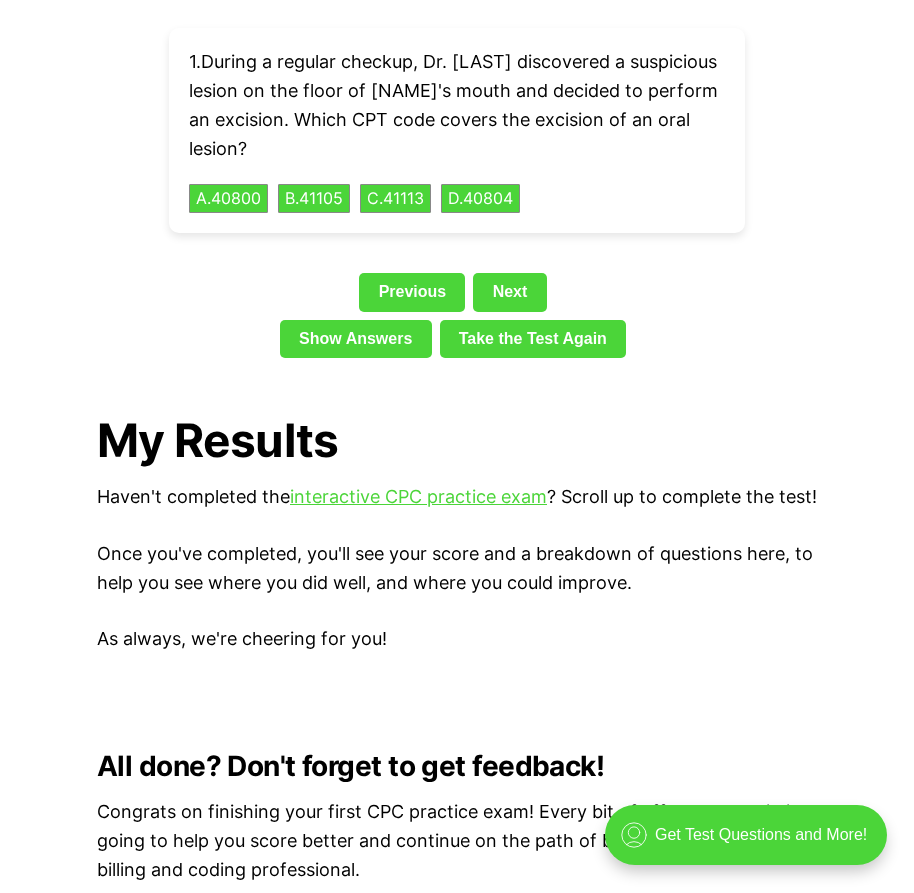 scroll, scrollTop: 4400, scrollLeft: 0, axis: vertical 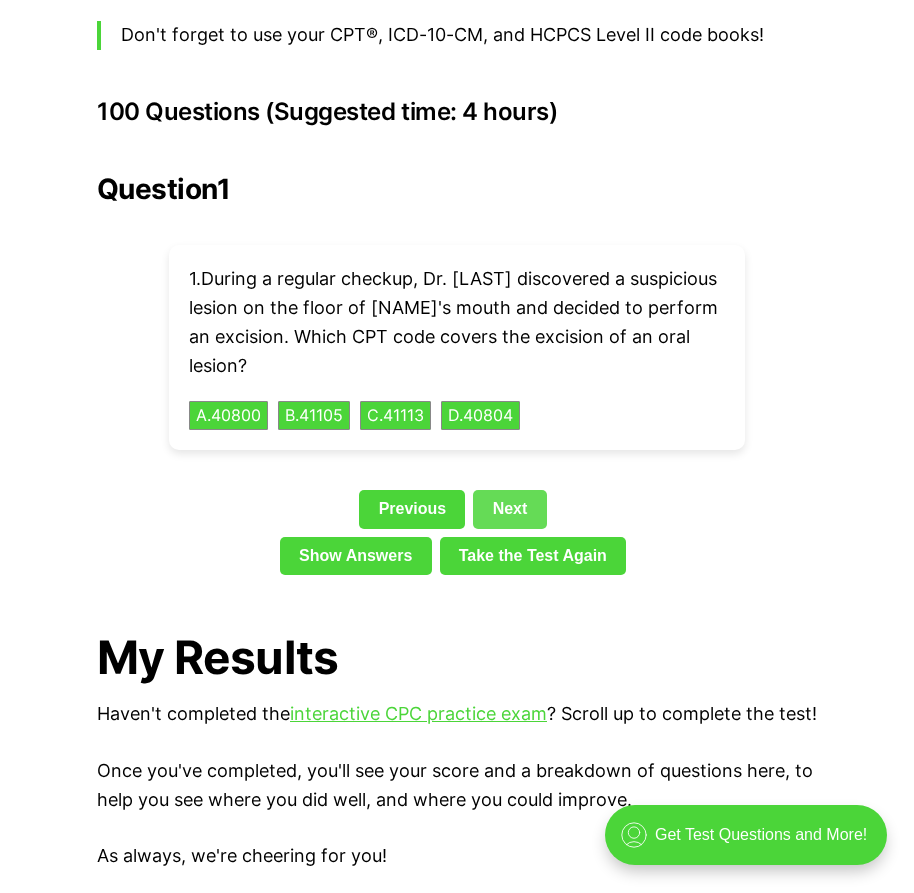 click on "Next" at bounding box center [509, 509] 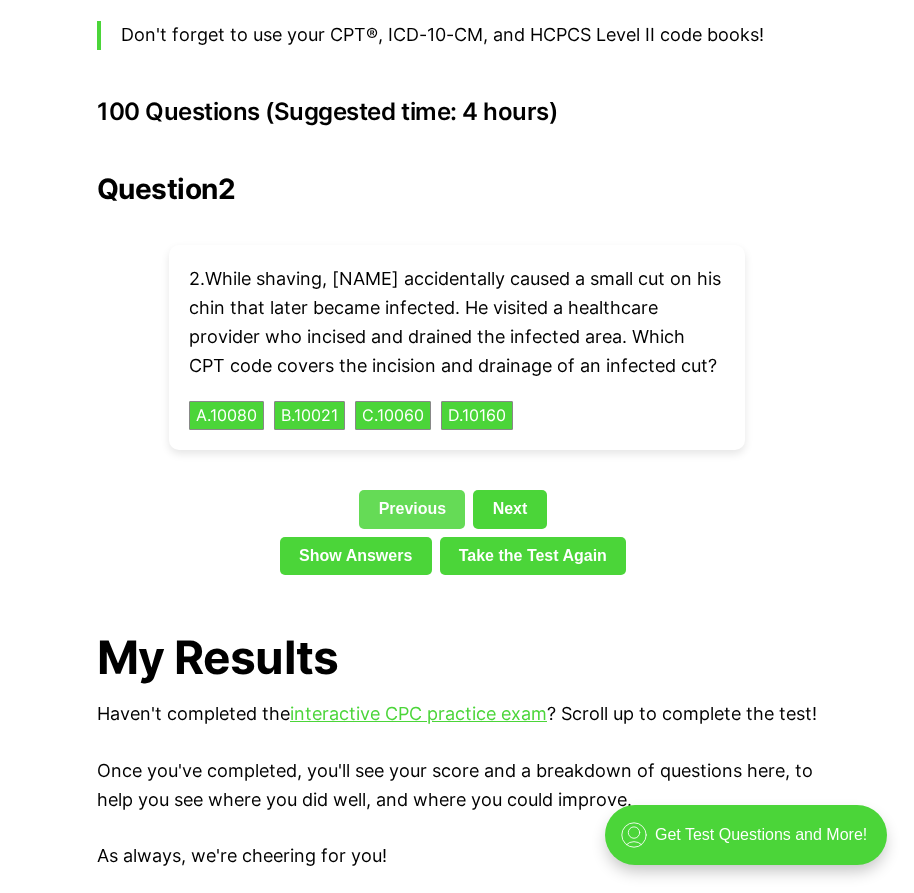 click on "Previous" at bounding box center (412, 509) 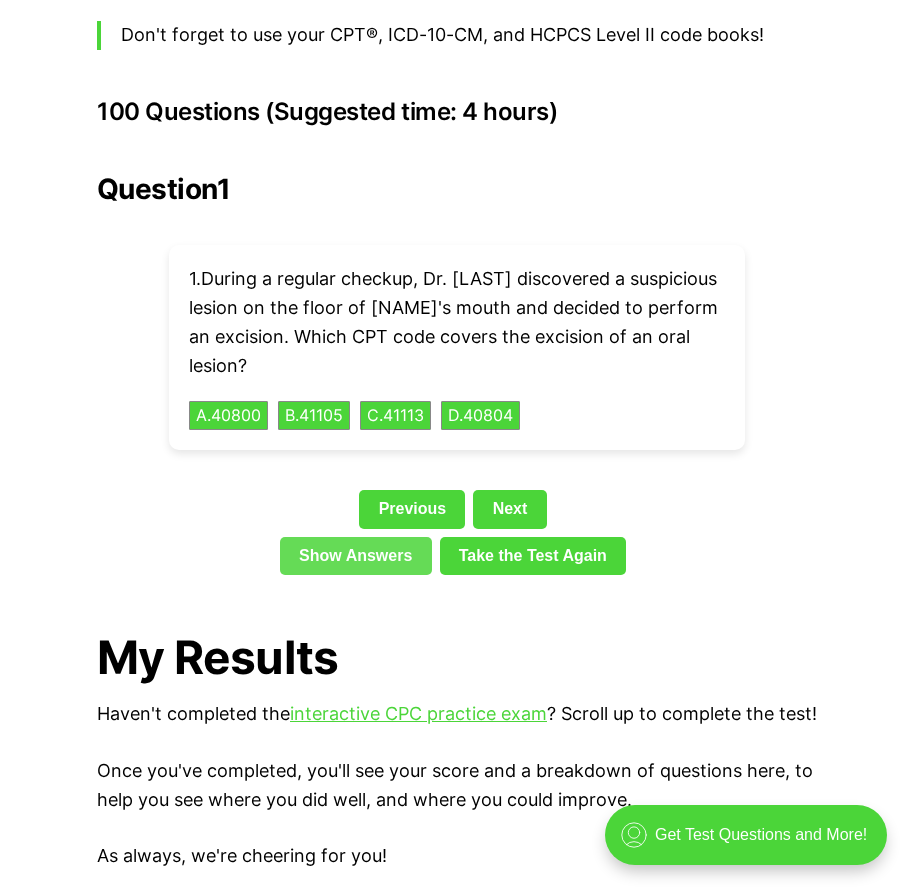 click on "Show Answers" at bounding box center (356, 556) 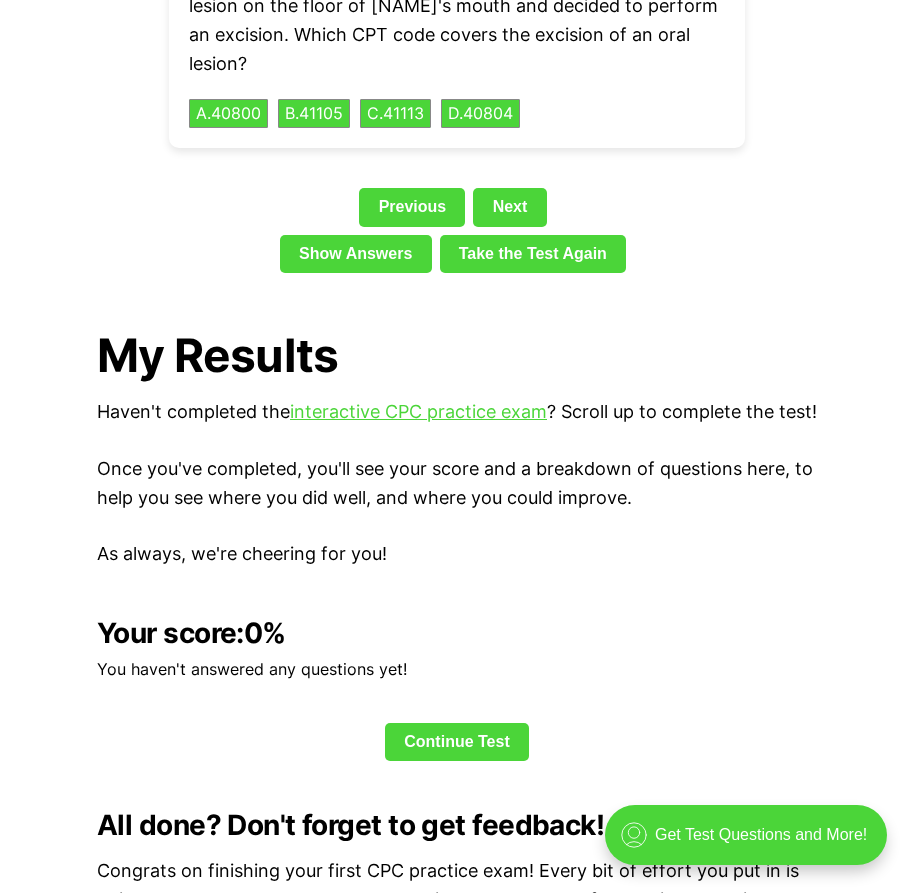 scroll, scrollTop: 4416, scrollLeft: 0, axis: vertical 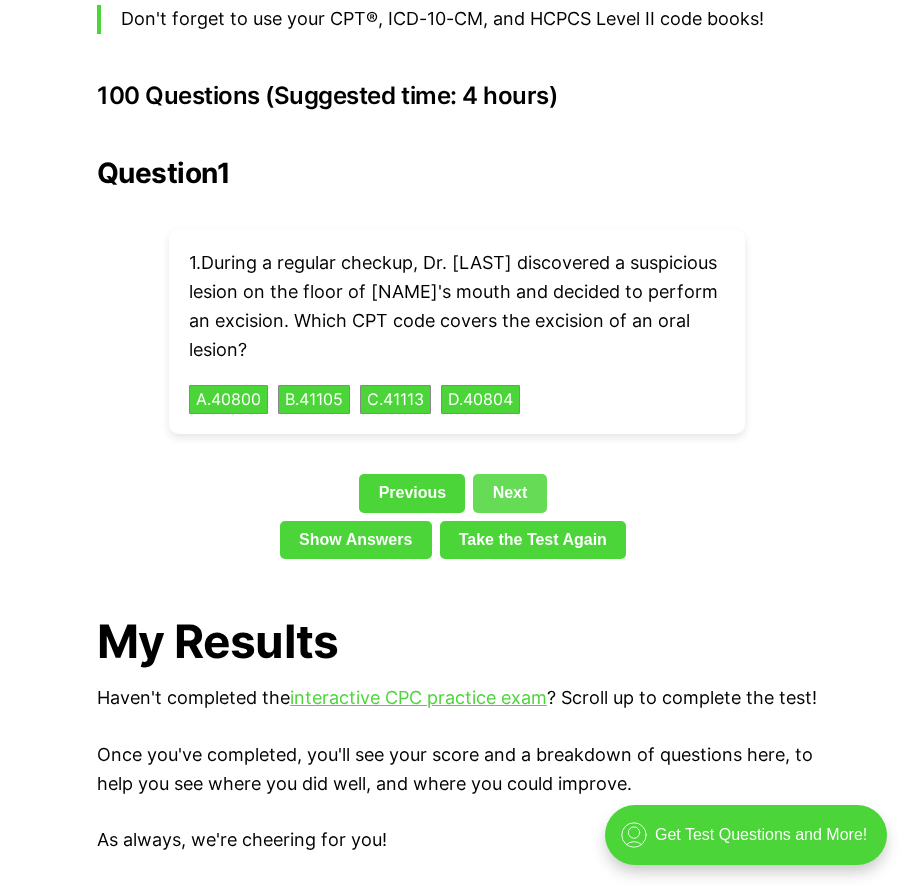 click on "Next" at bounding box center (509, 493) 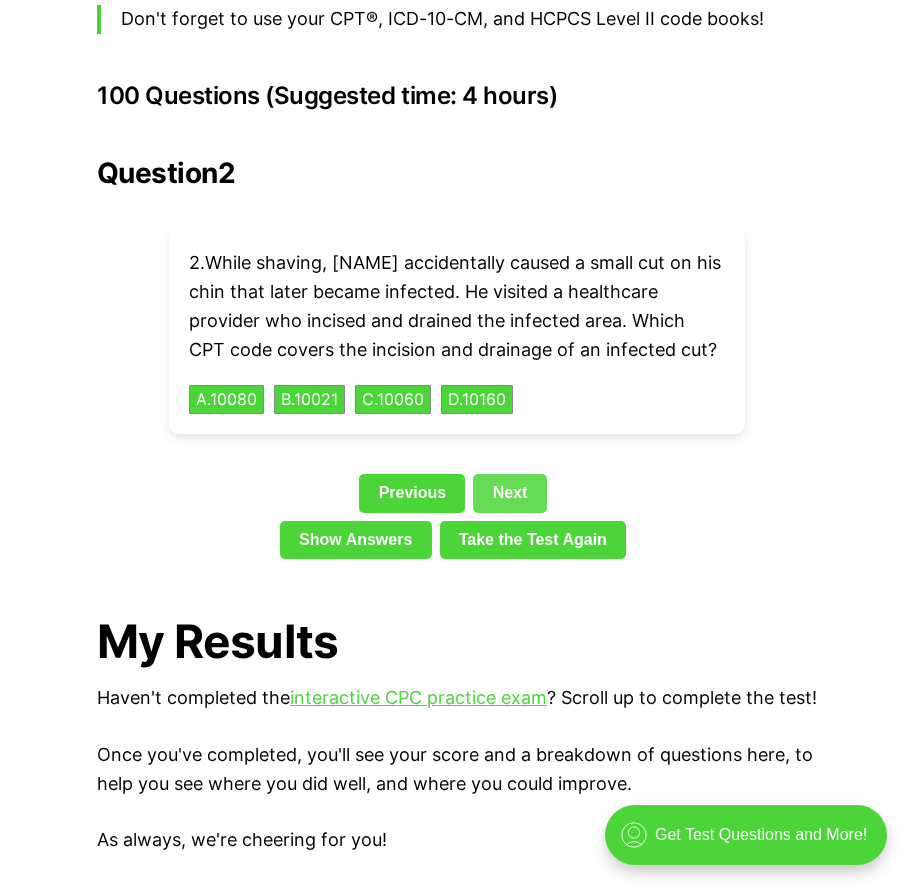 click on "Next" at bounding box center [509, 493] 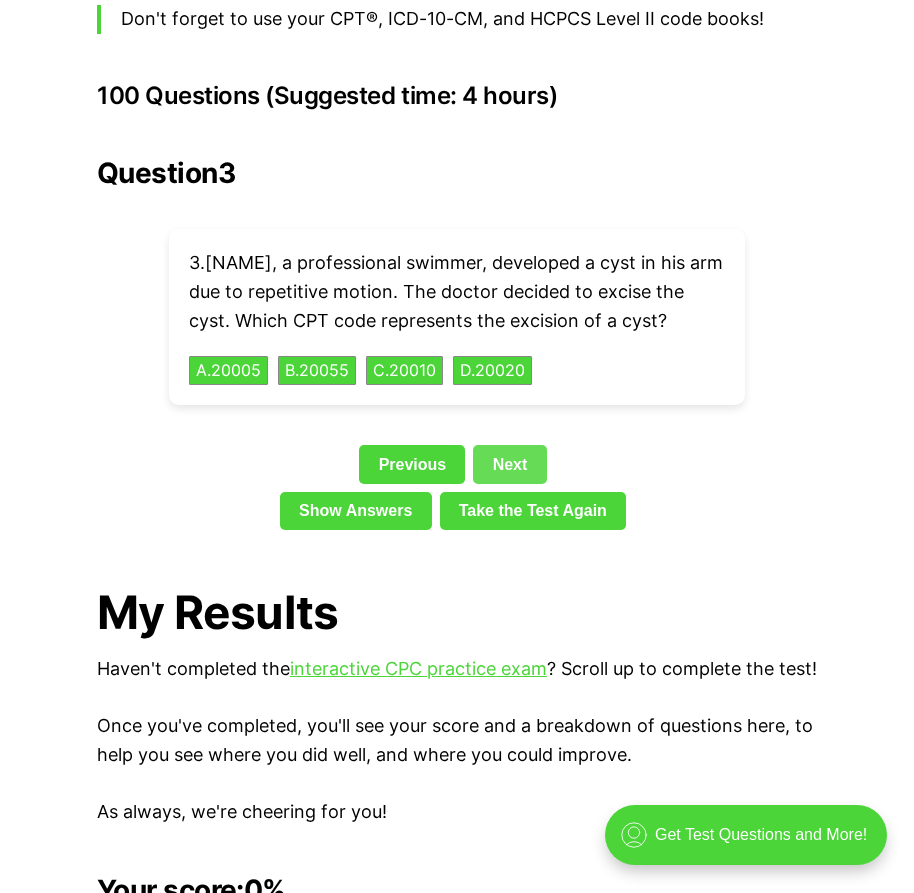 click on "Next" at bounding box center [509, 464] 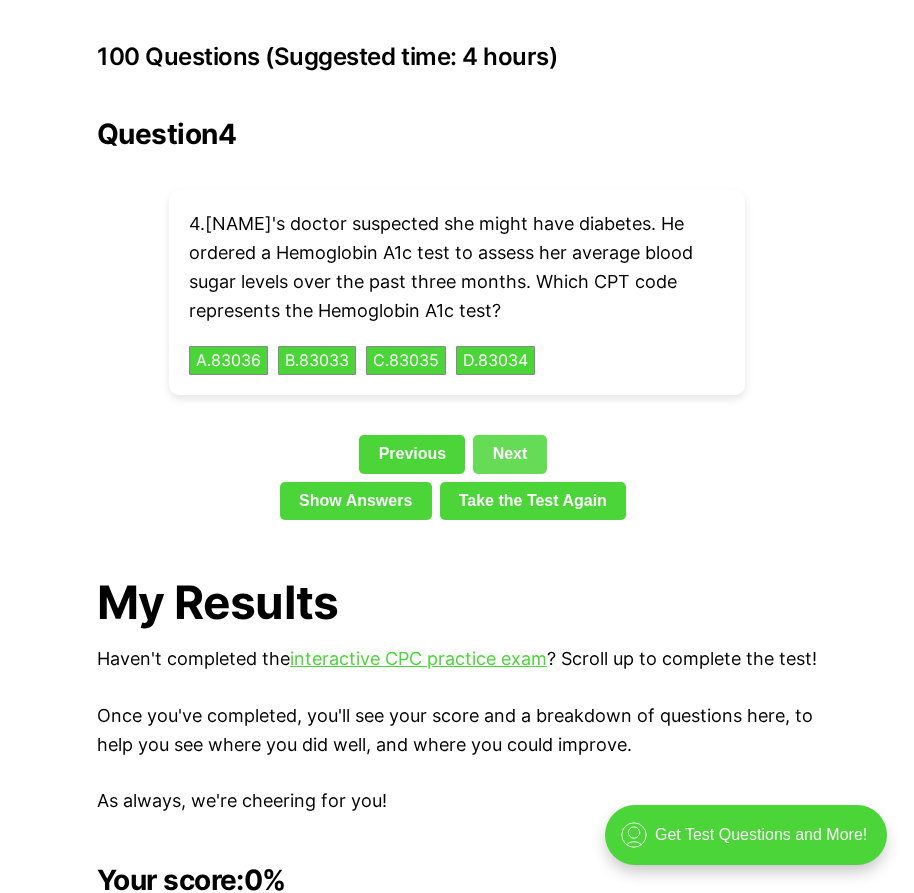 scroll, scrollTop: 4456, scrollLeft: 0, axis: vertical 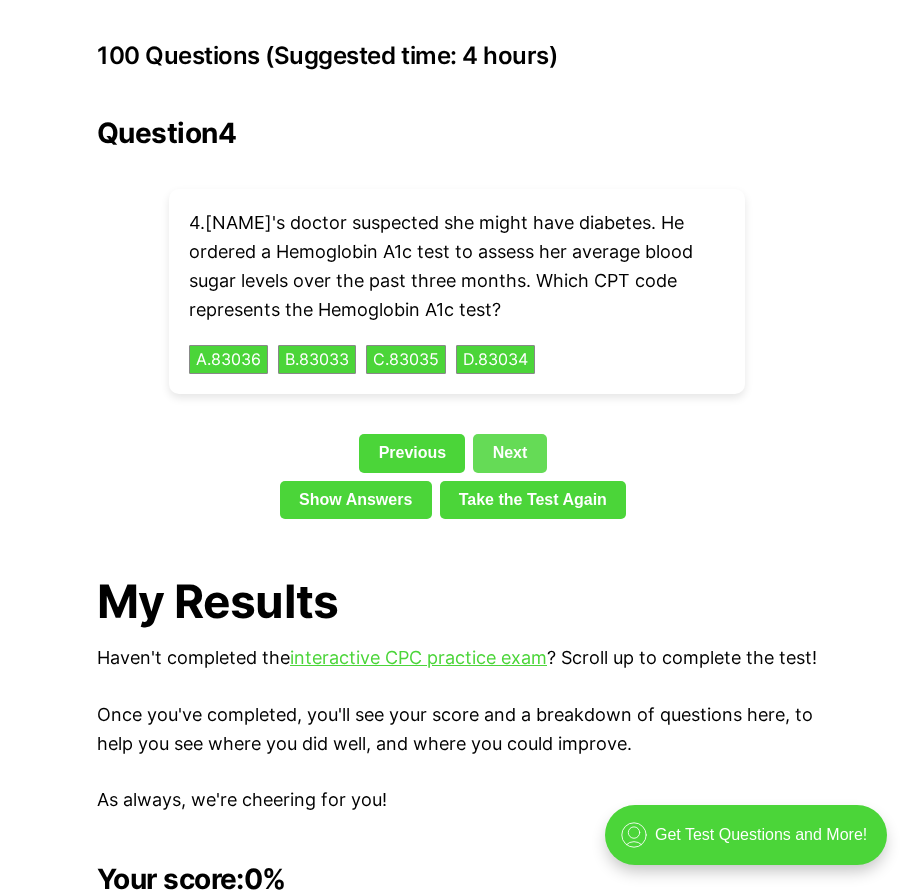 click on "Next" at bounding box center (509, 453) 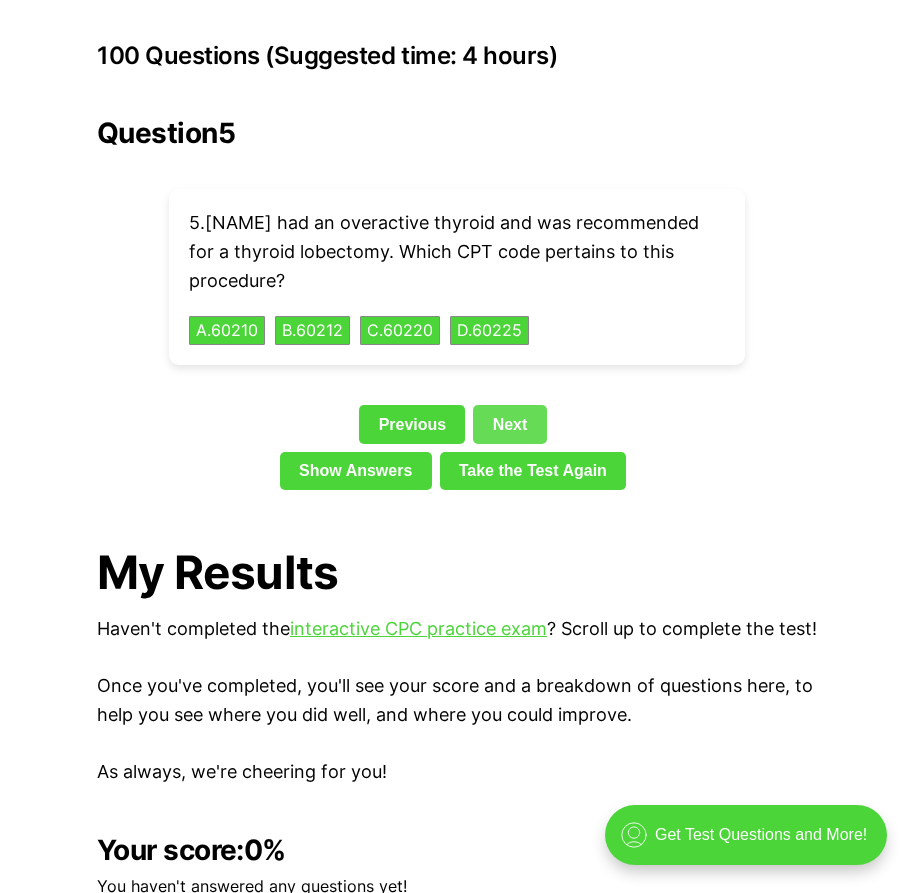 click on "Next" at bounding box center [509, 424] 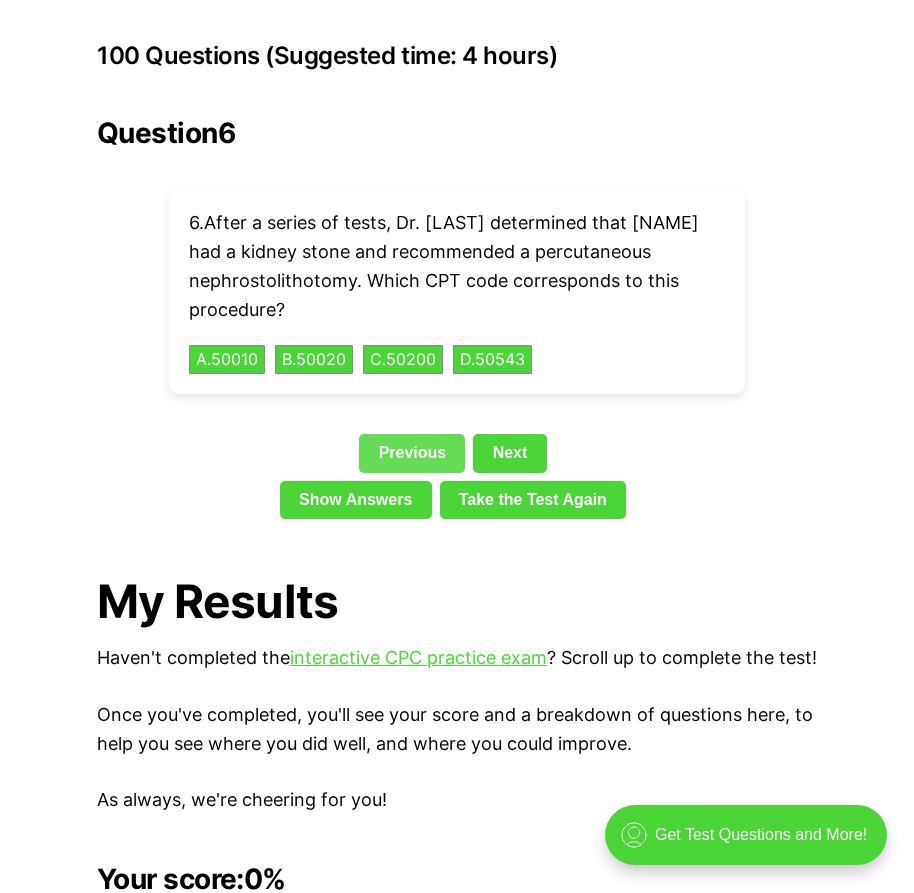click on "Previous" at bounding box center (412, 453) 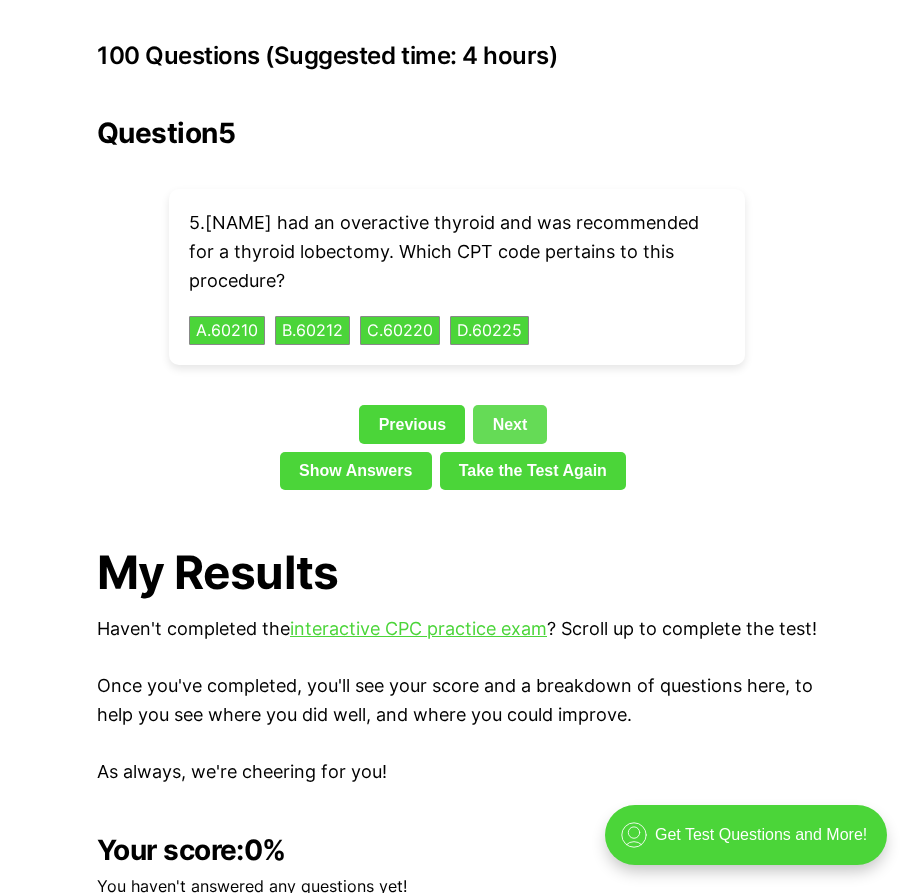 click on "Next" at bounding box center (509, 424) 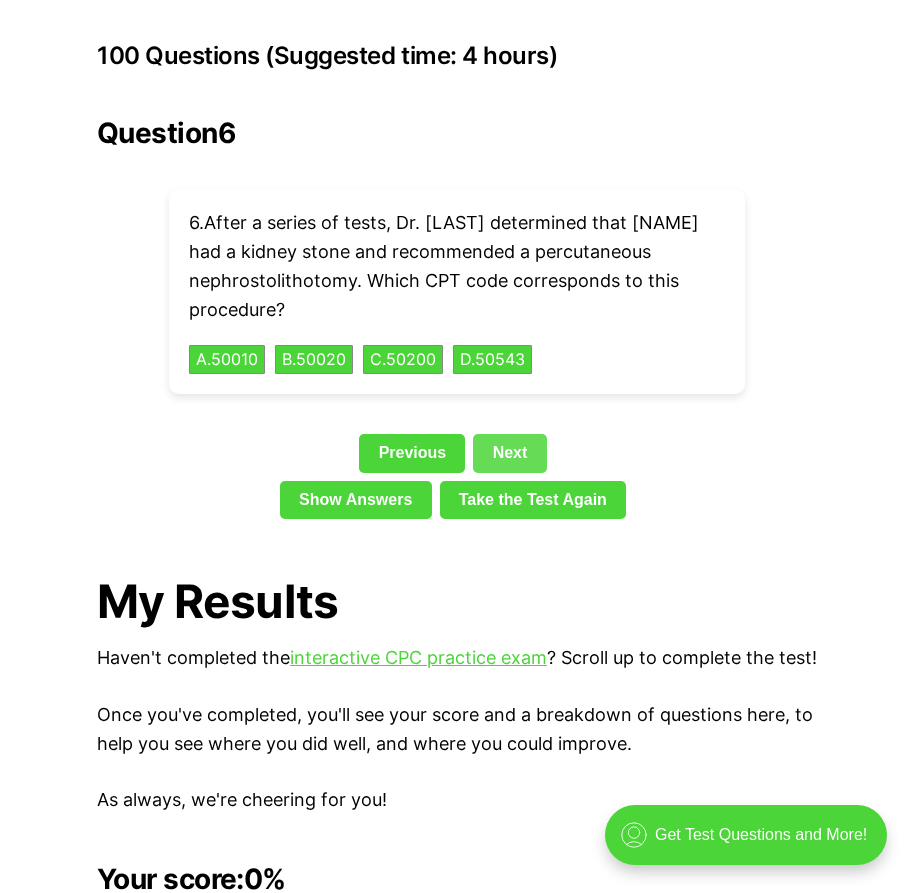click on "Next" at bounding box center [509, 453] 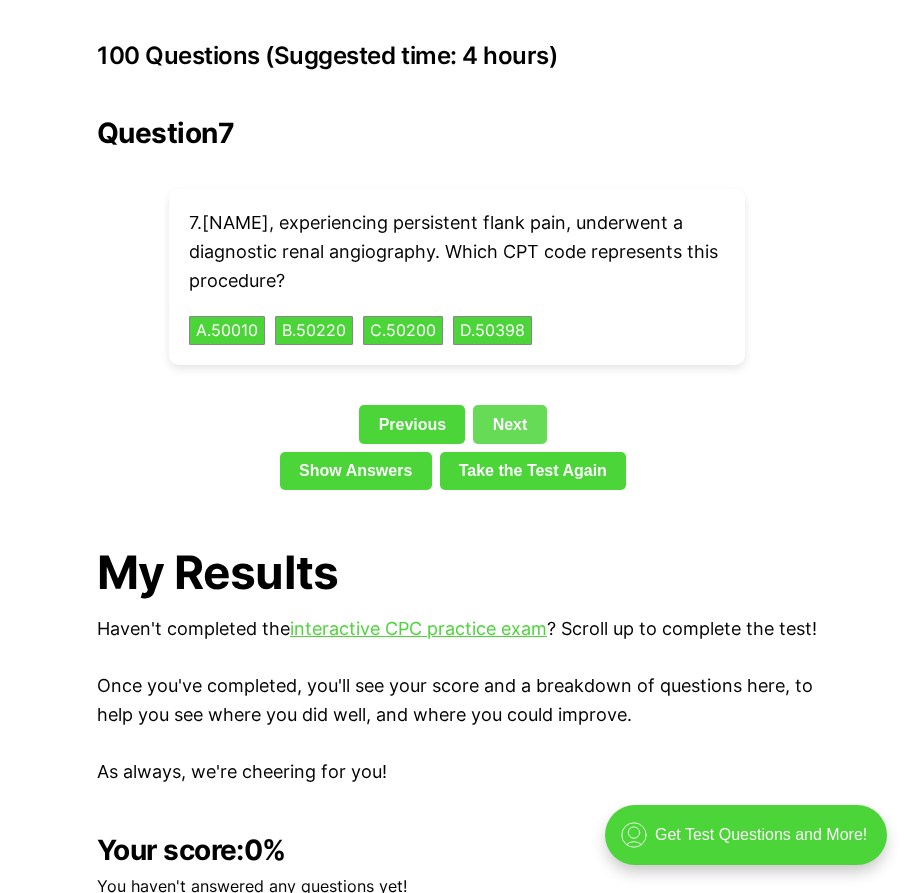 click on "Next" at bounding box center [509, 424] 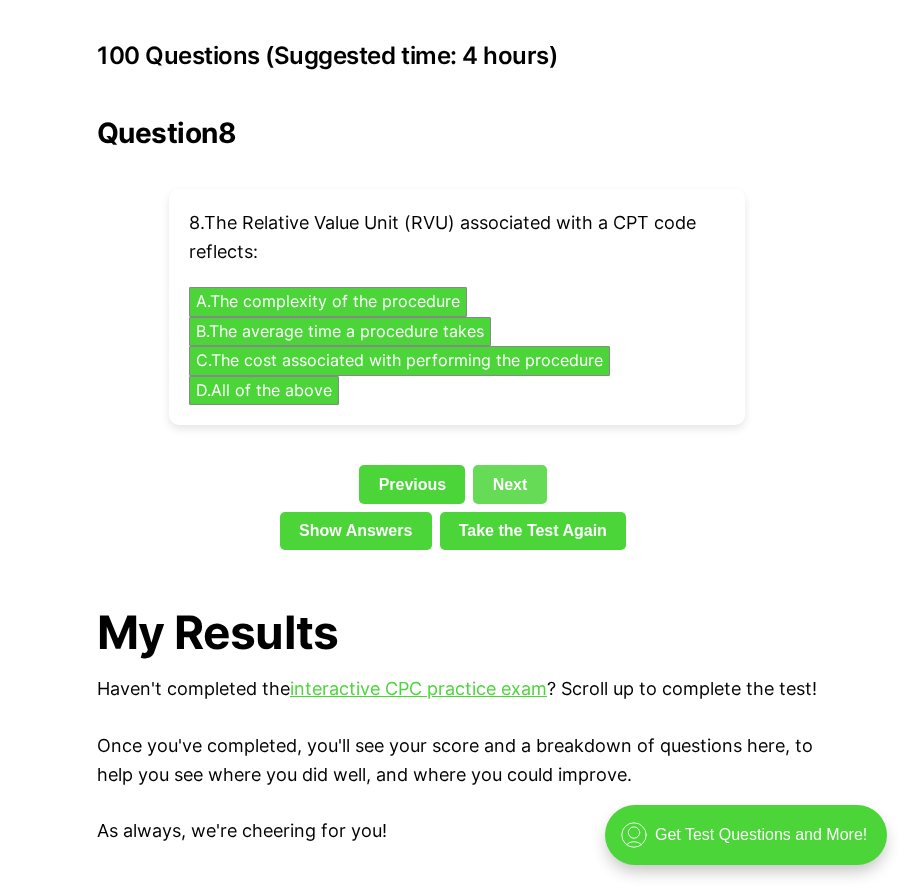click on "Next" at bounding box center [509, 484] 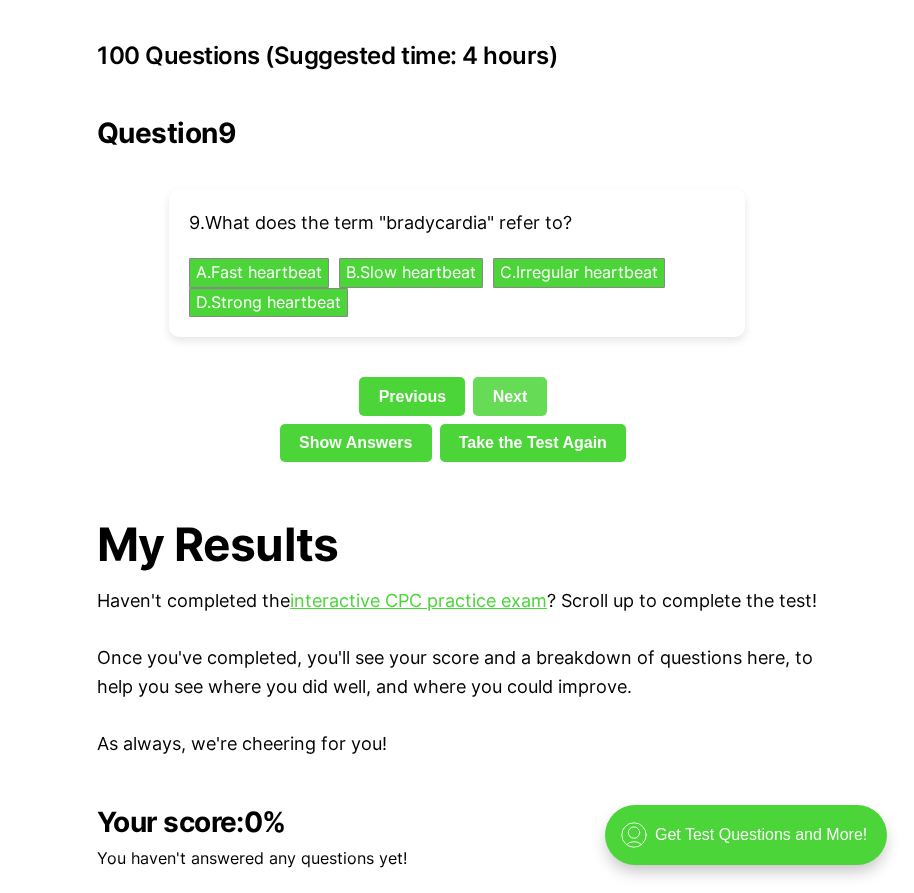 click on "Next" at bounding box center [509, 396] 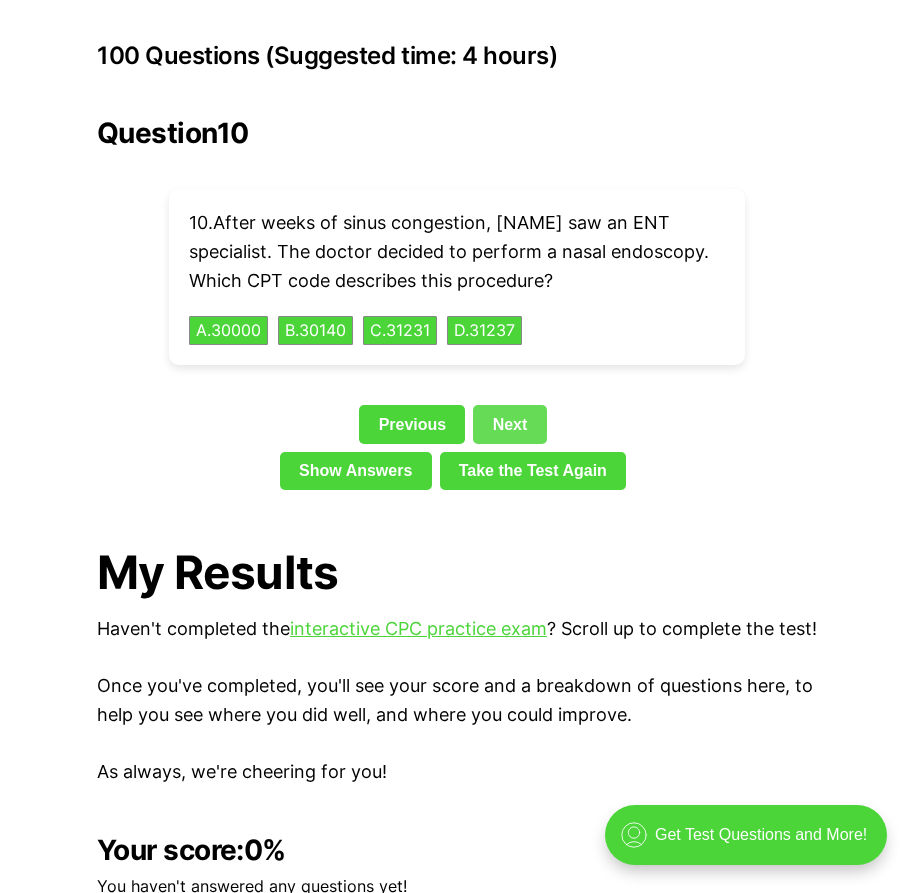 click on "Next" at bounding box center (509, 424) 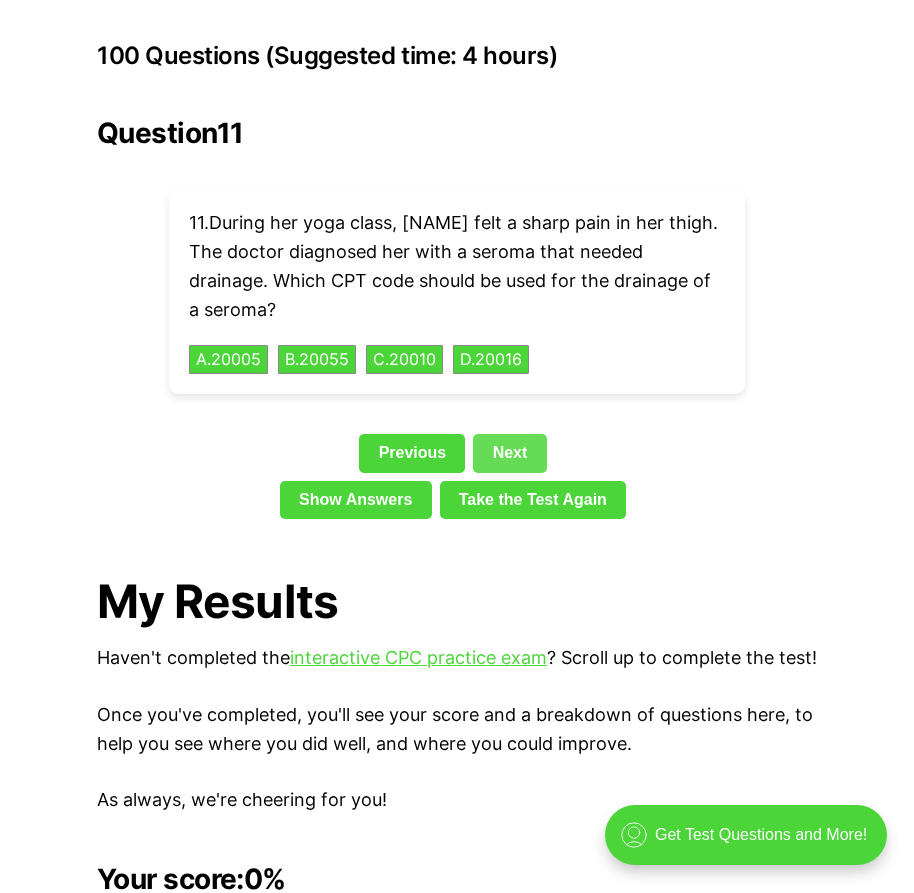 click on "Next" at bounding box center [509, 453] 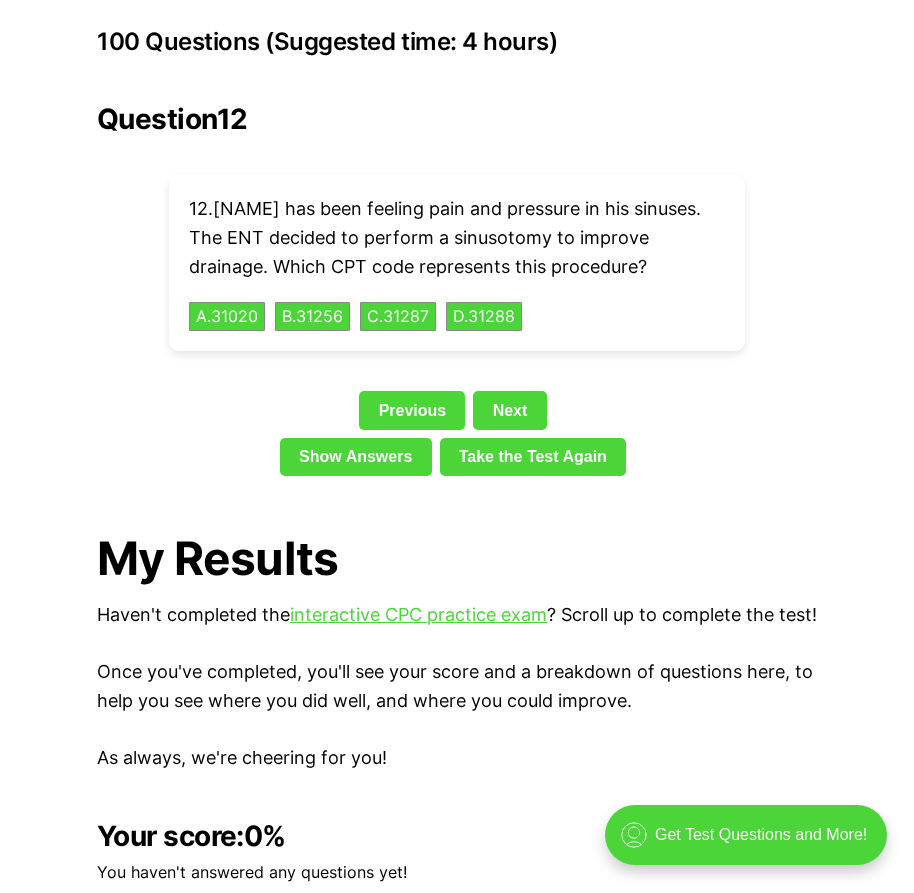 scroll, scrollTop: 4437, scrollLeft: 0, axis: vertical 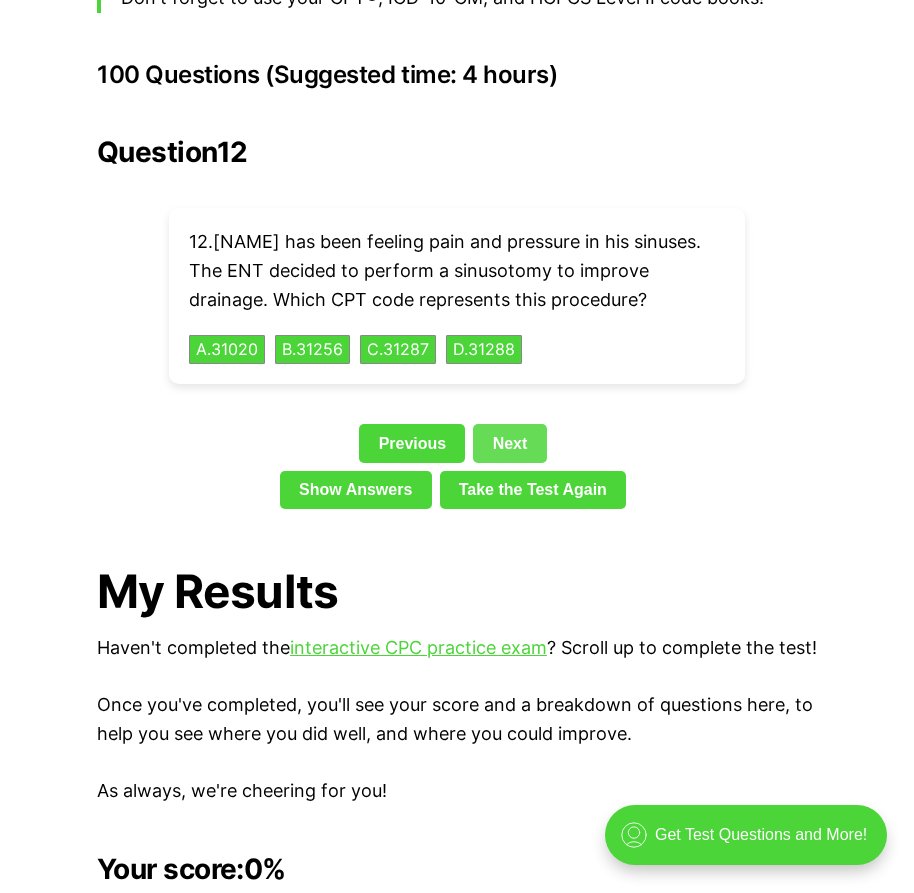 click on "Next" at bounding box center (509, 443) 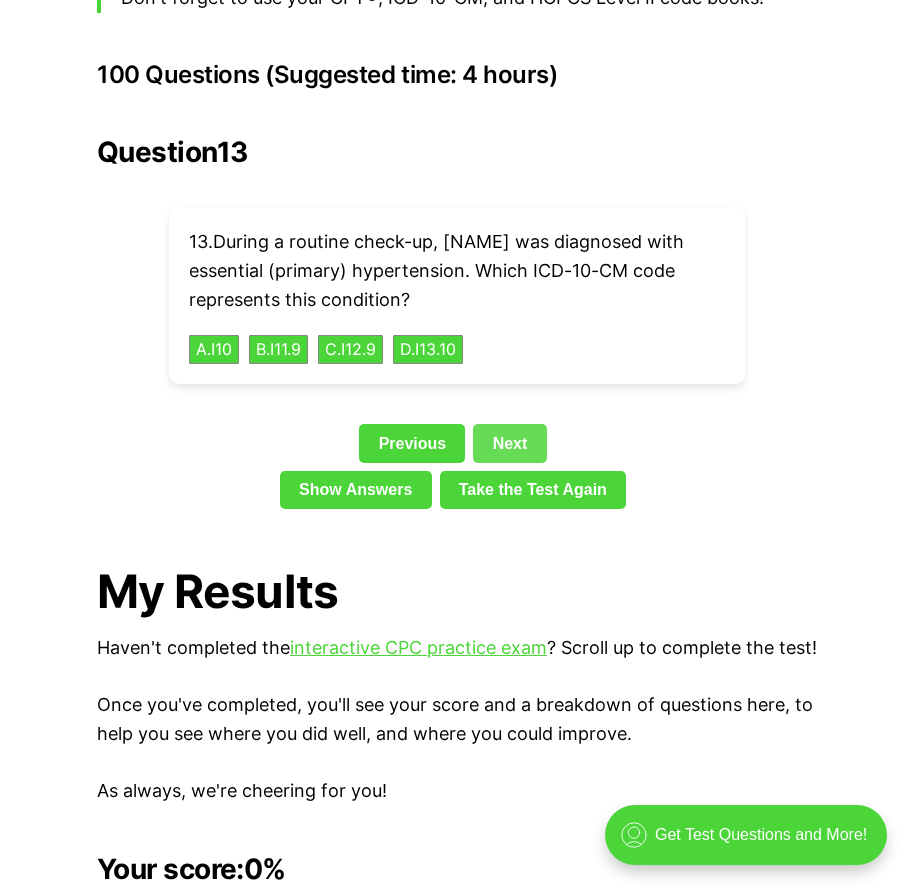 click on "Next" at bounding box center (509, 443) 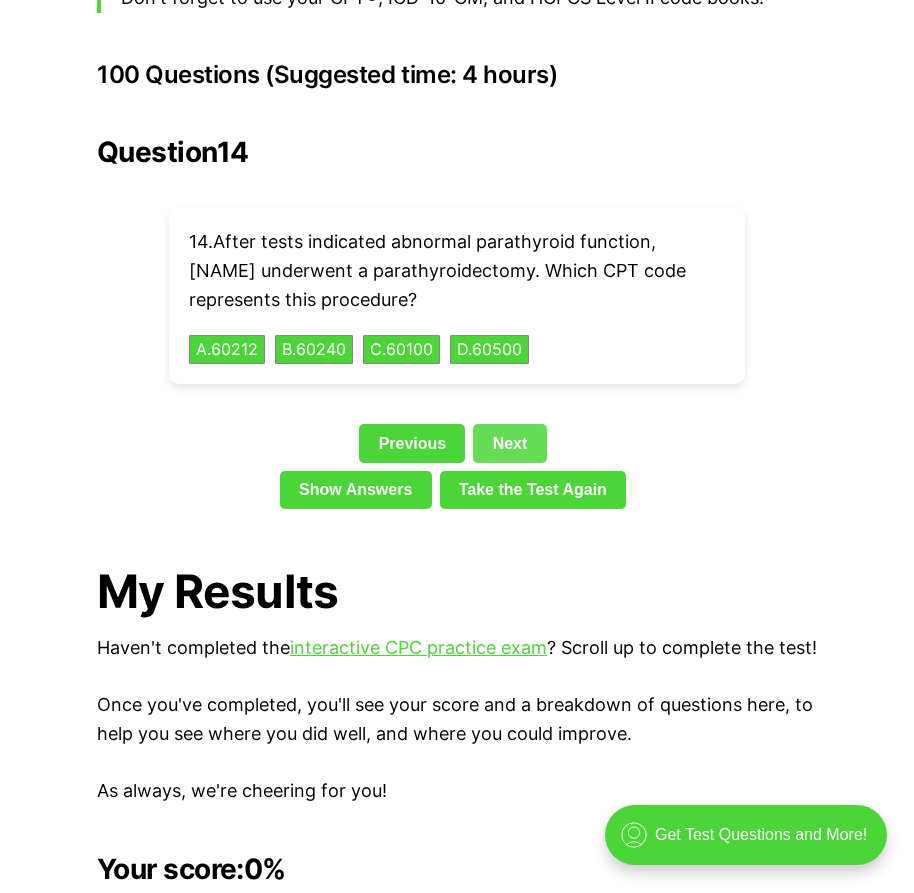 click on "Next" at bounding box center (509, 443) 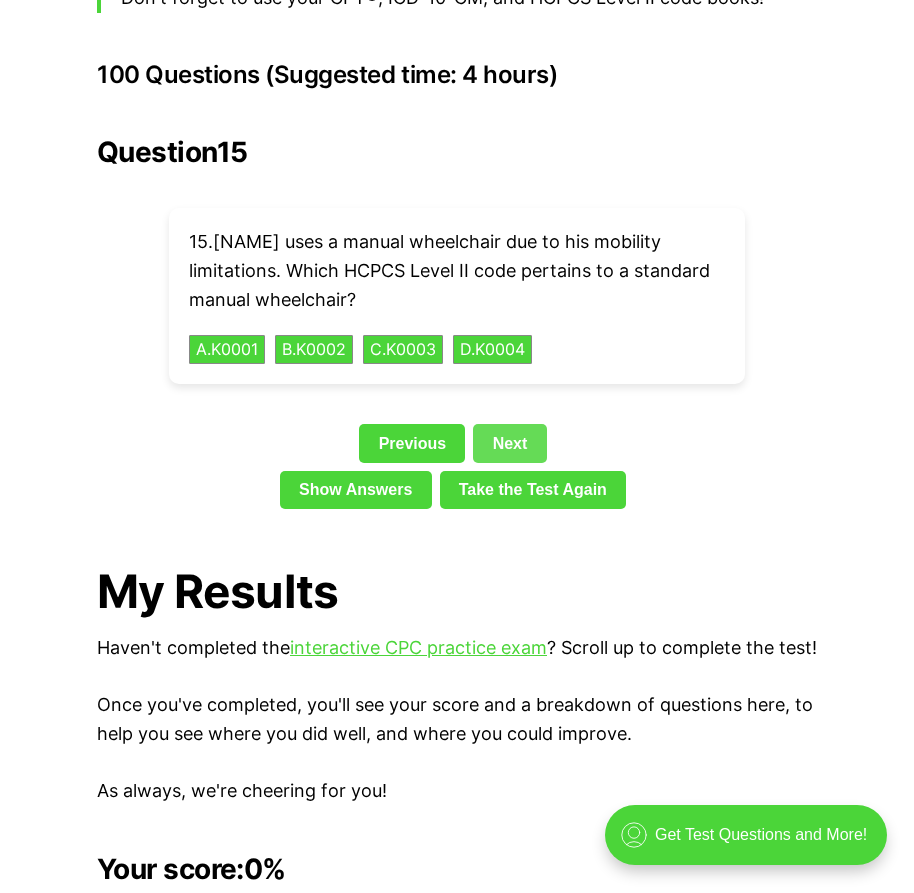 click on "Next" at bounding box center [509, 443] 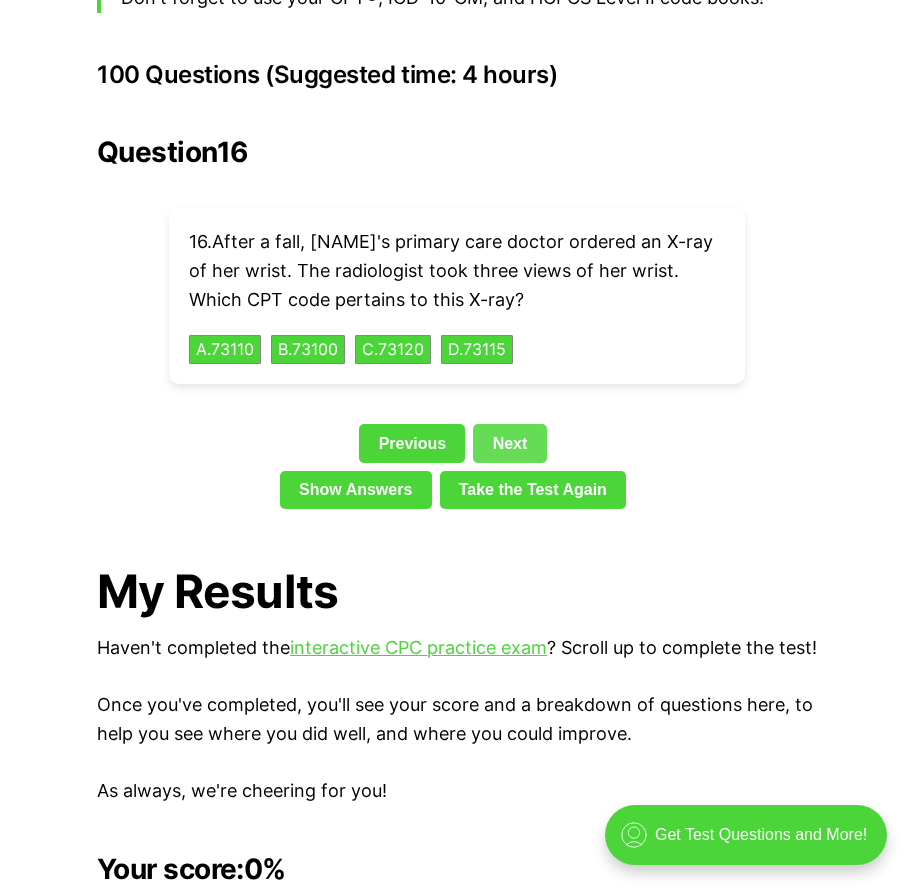 click on "Next" at bounding box center (509, 443) 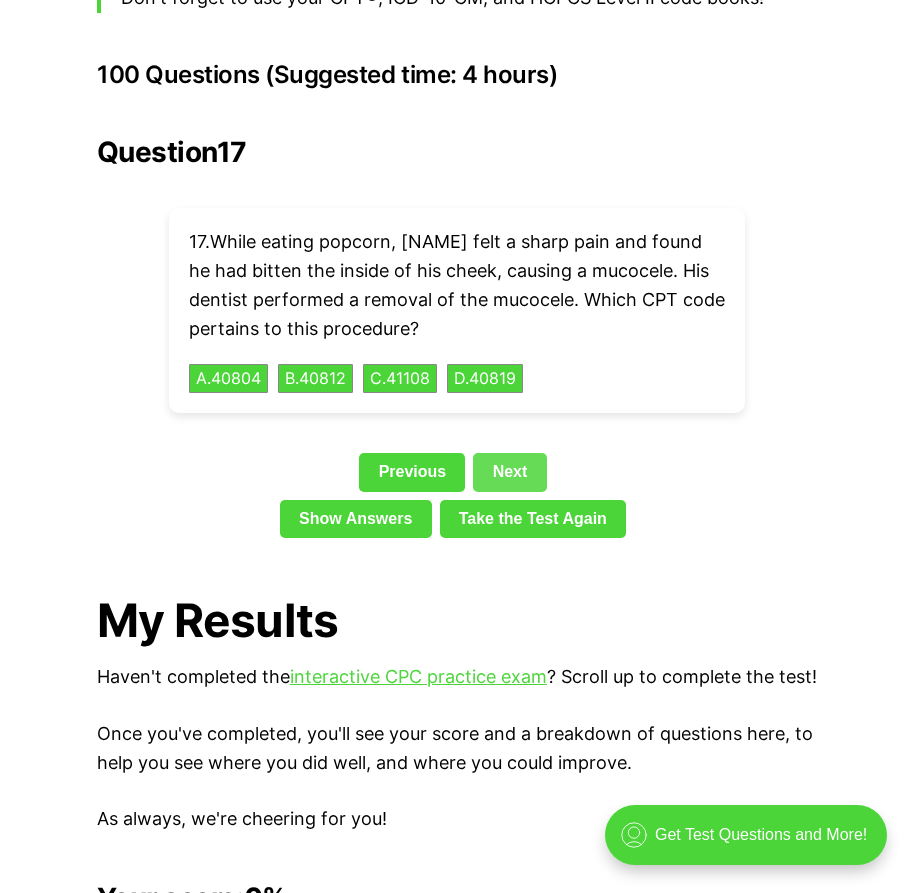 click on "Next" at bounding box center (509, 472) 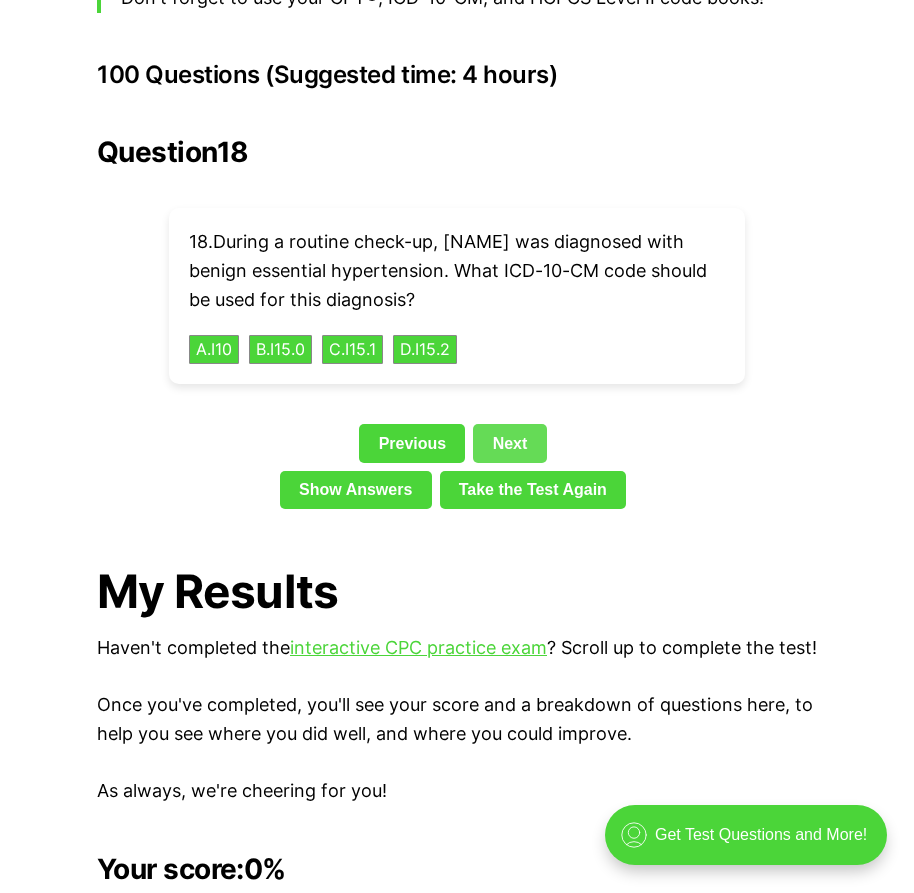 click on "Next" at bounding box center (509, 443) 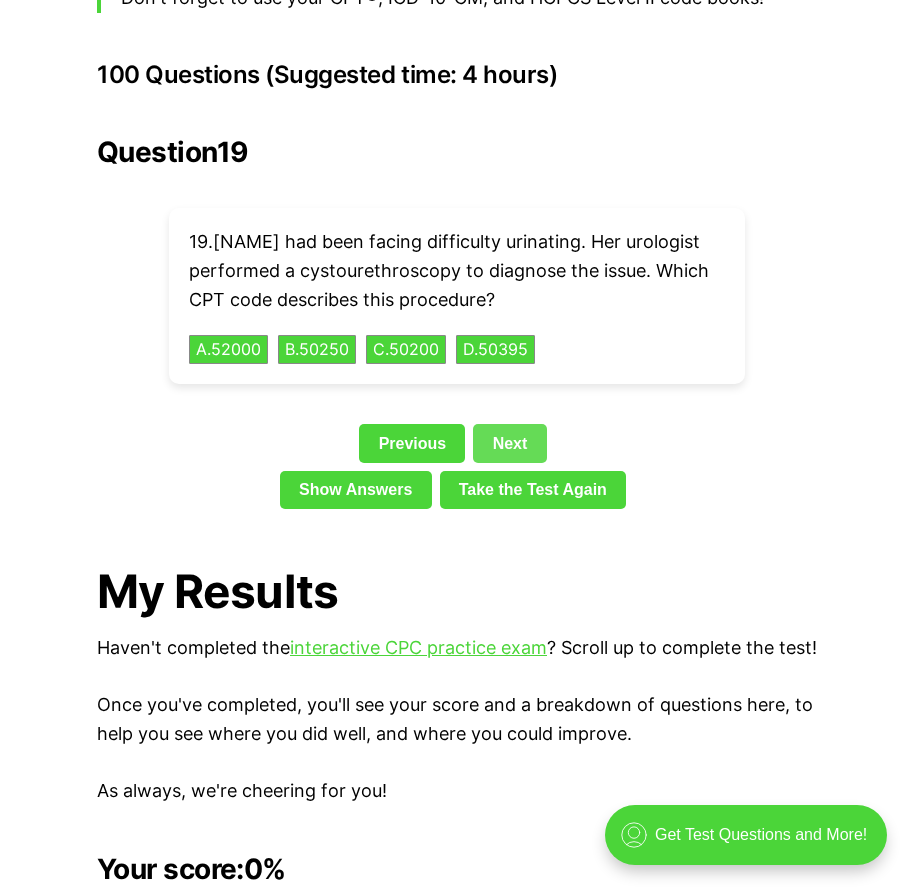 click on "Next" at bounding box center [509, 443] 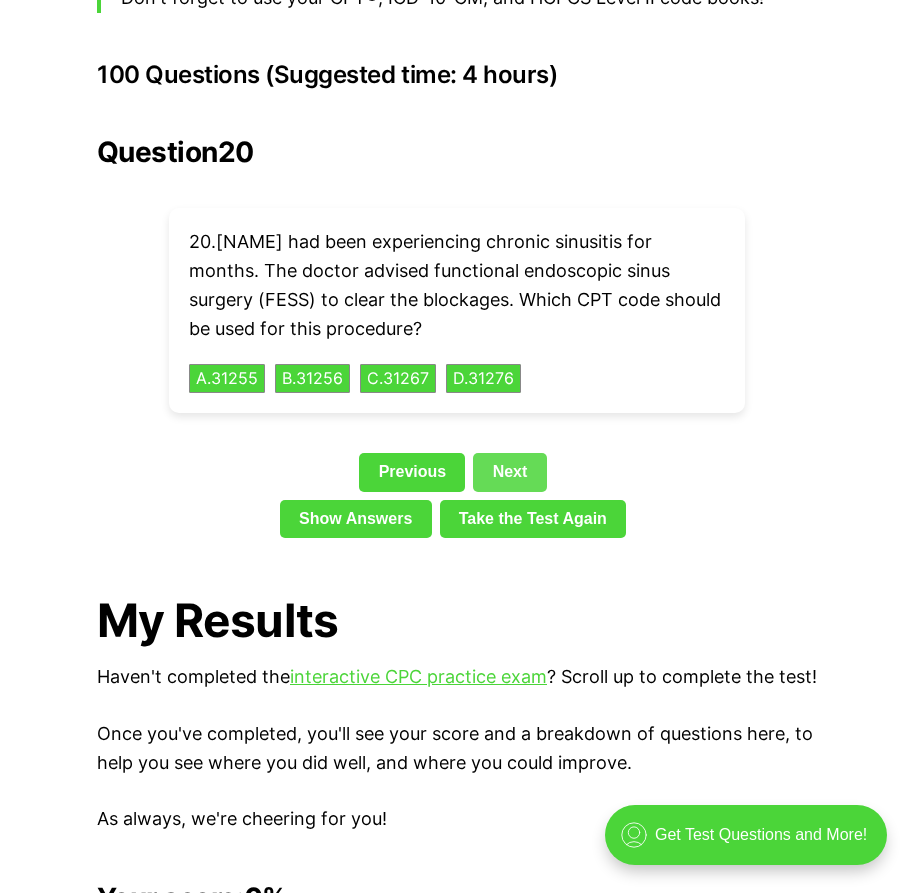 click on "Next" at bounding box center [509, 472] 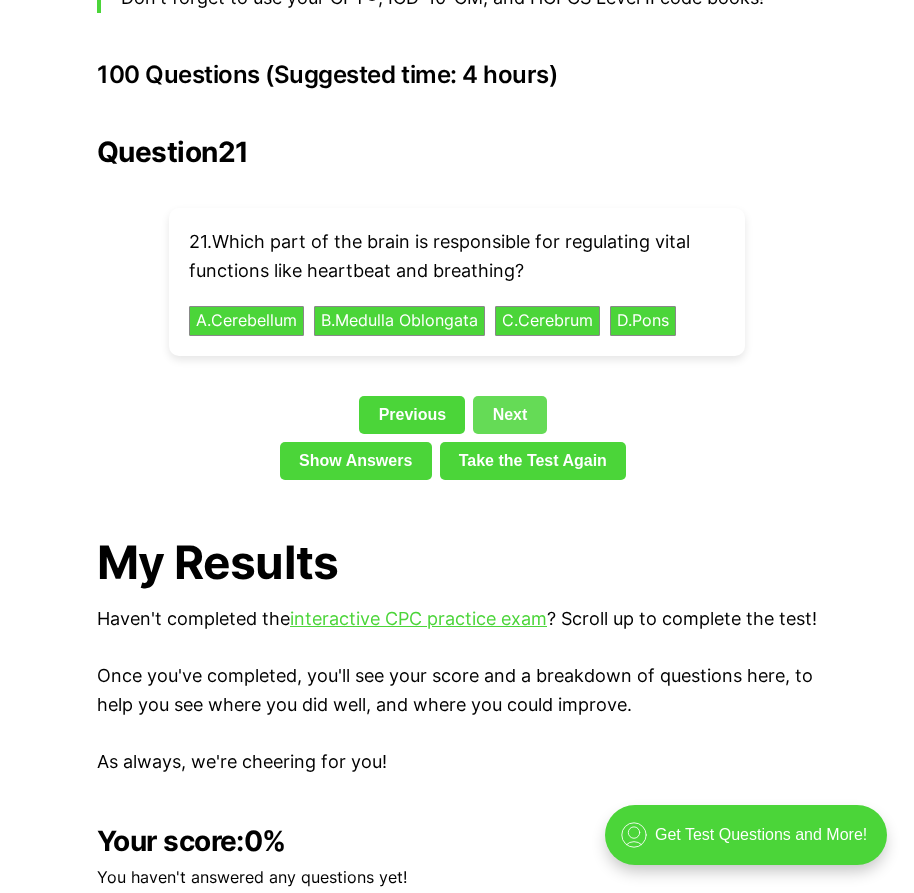 click on "Next" at bounding box center [509, 415] 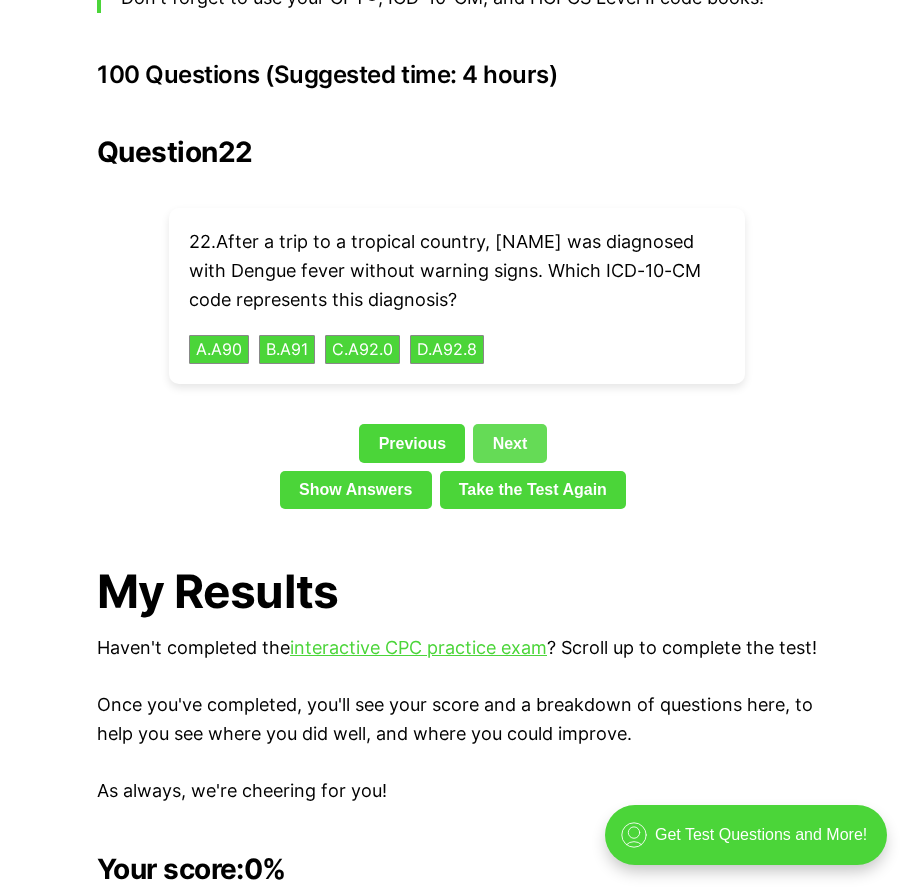 click on "Next" at bounding box center (509, 443) 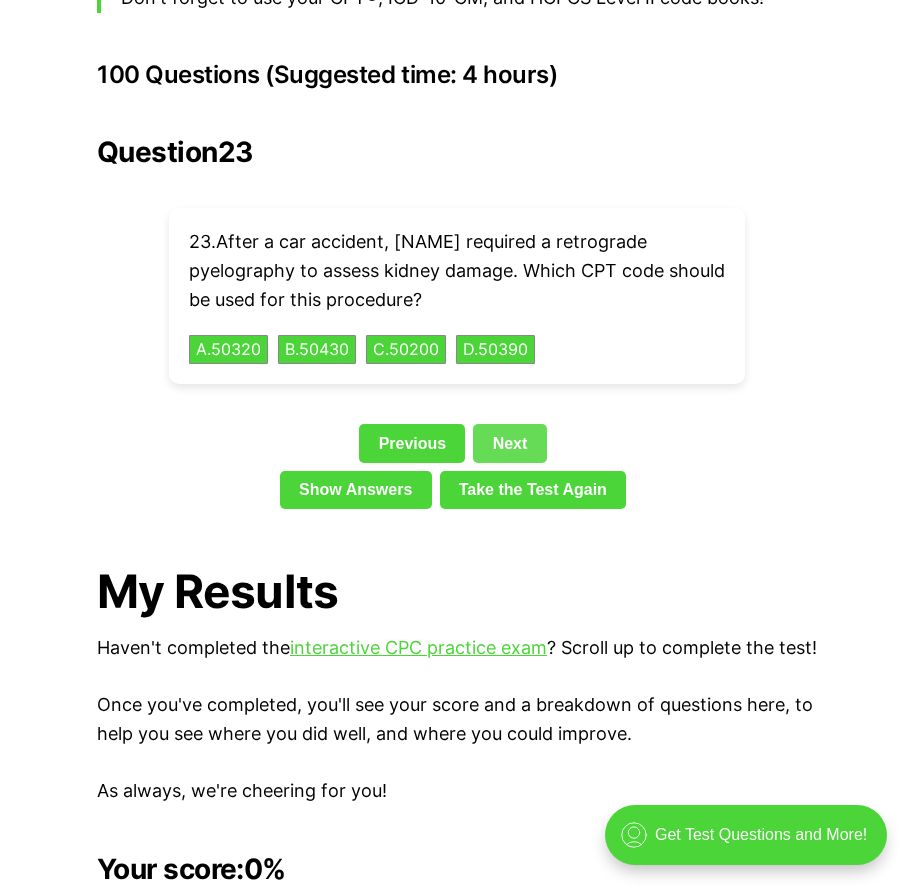 click on "Next" at bounding box center [509, 443] 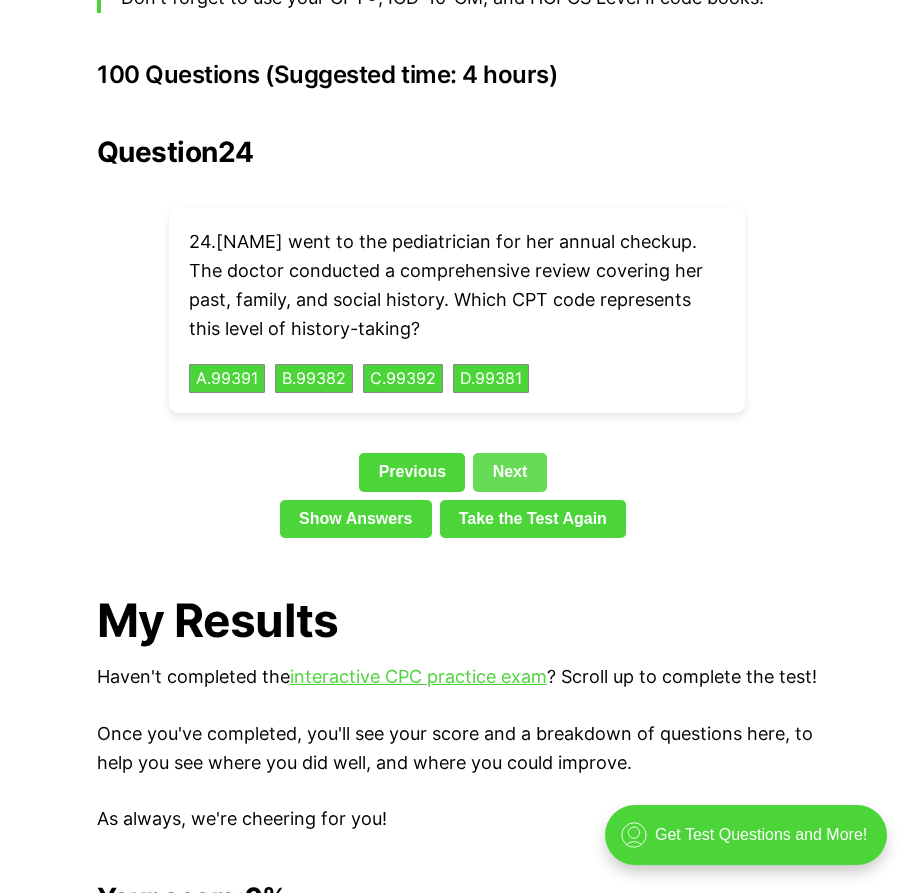 click on "Next" at bounding box center [509, 472] 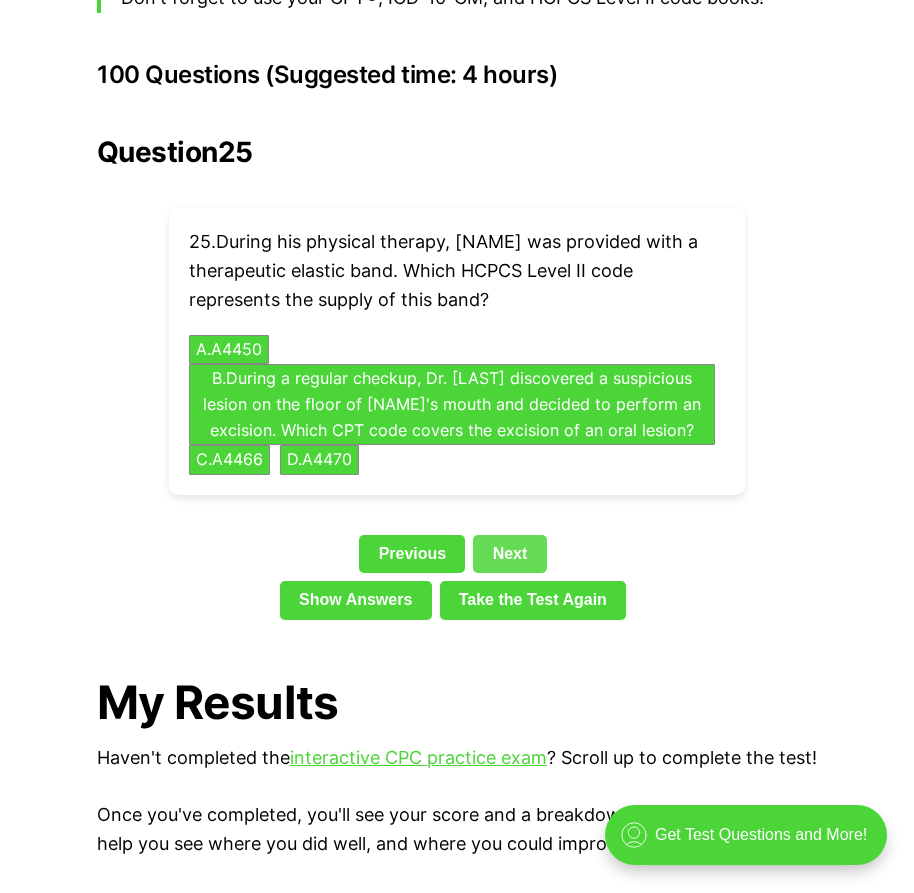 click on "Next" at bounding box center (509, 554) 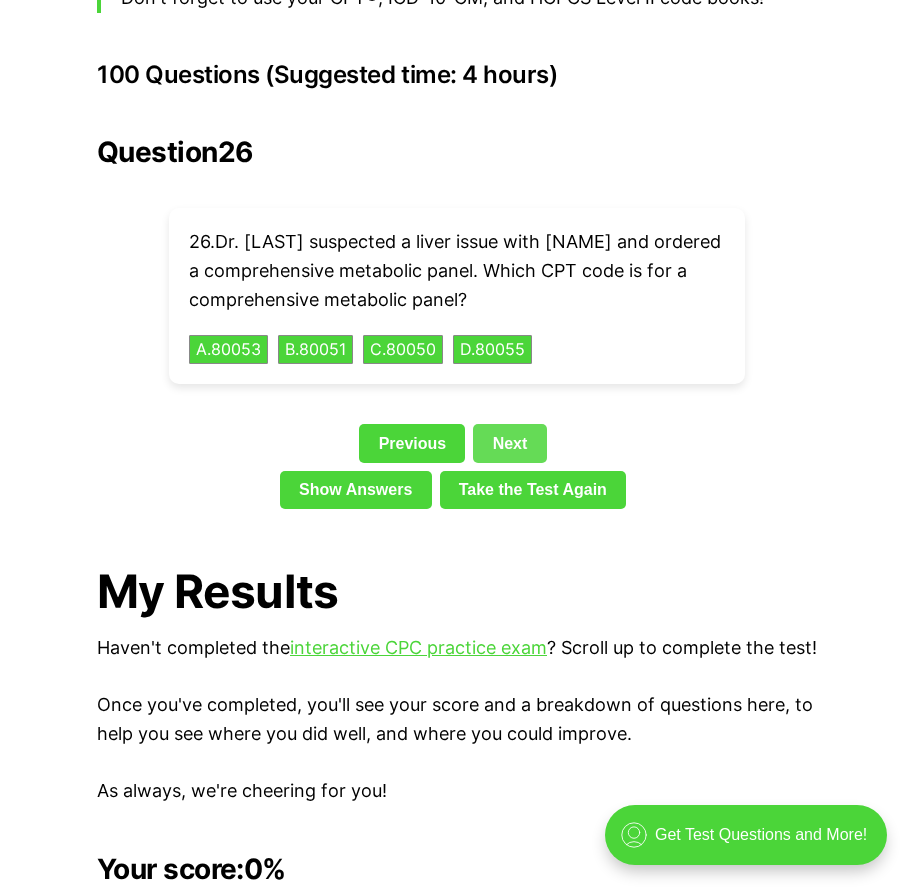 click on "Next" at bounding box center [509, 443] 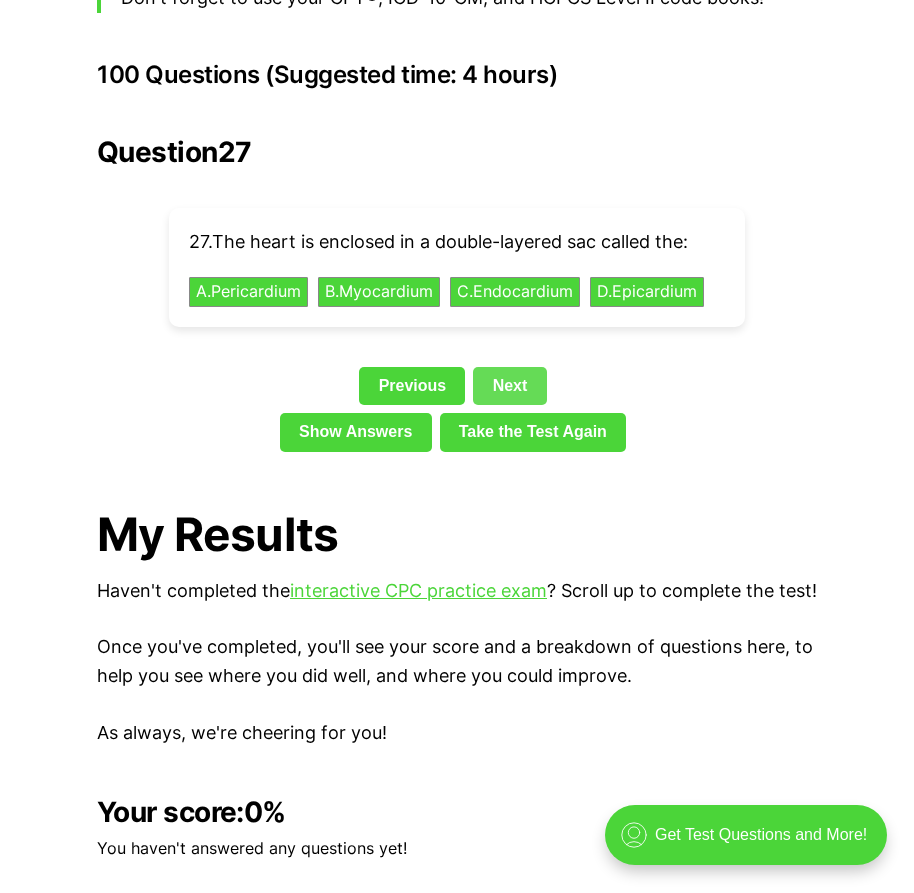 click on "Next" at bounding box center [509, 386] 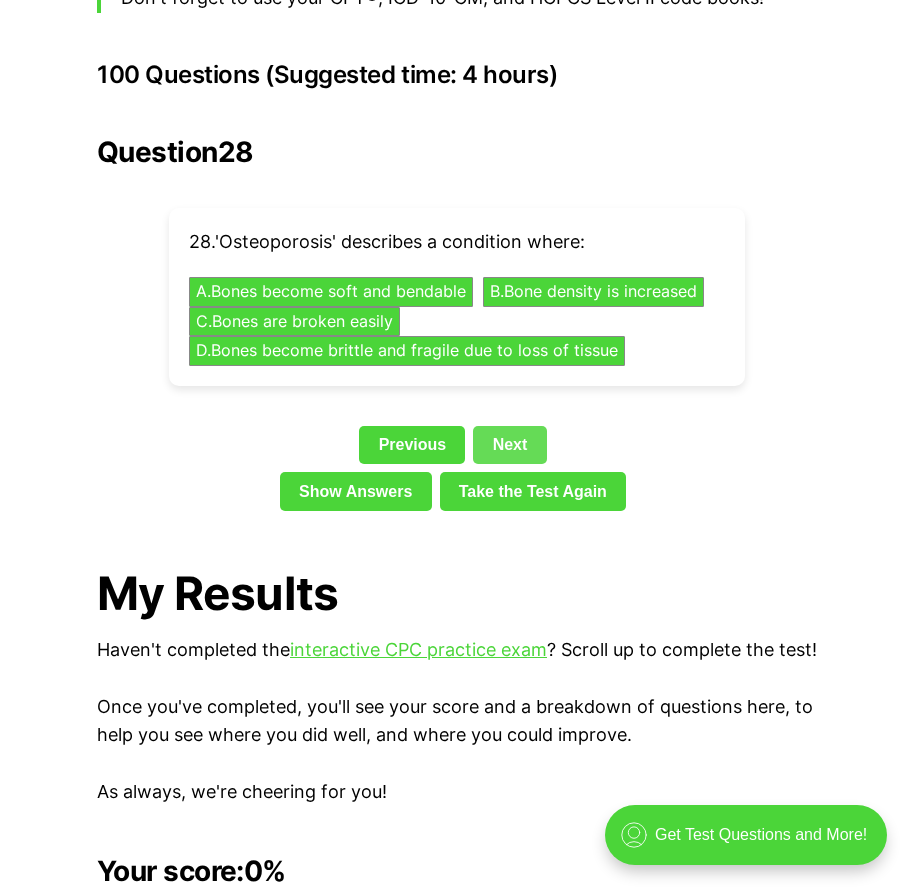 click on "Next" at bounding box center [509, 445] 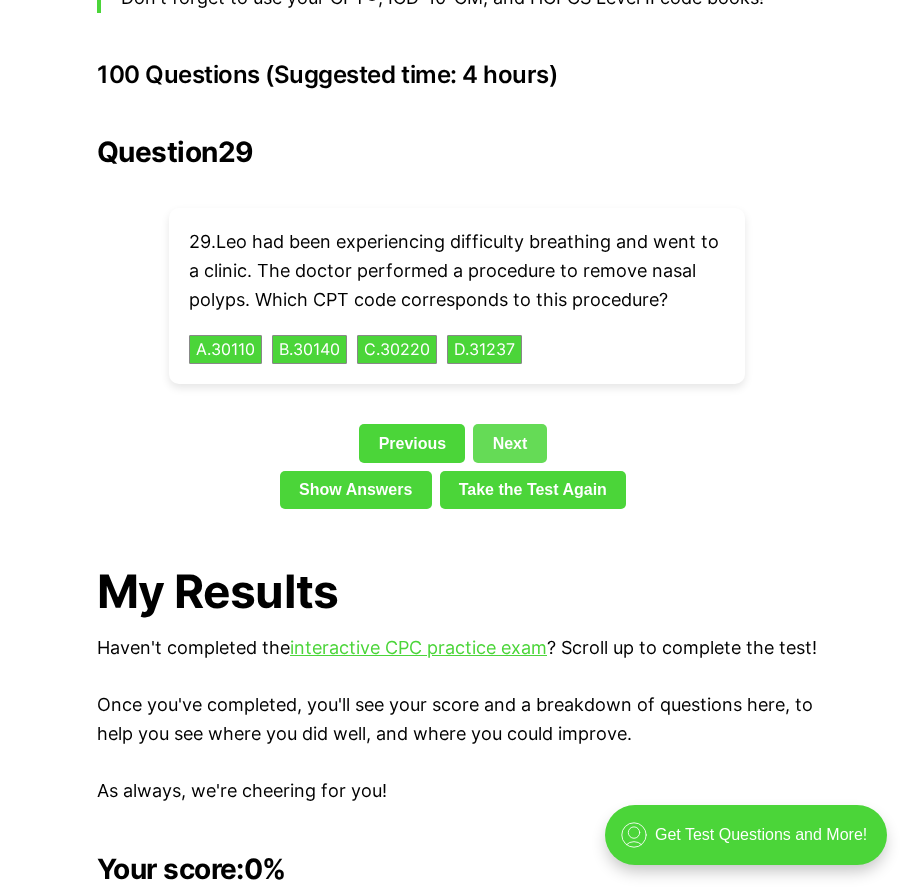 click on "Next" at bounding box center [509, 443] 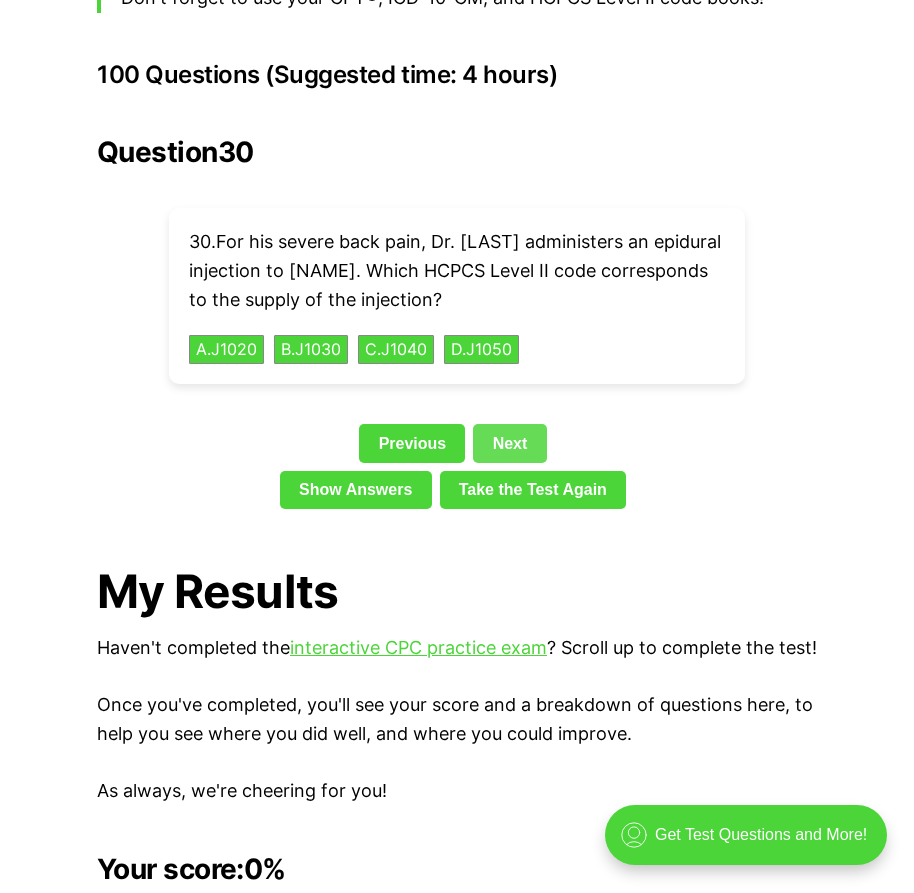 click on "Next" at bounding box center (509, 443) 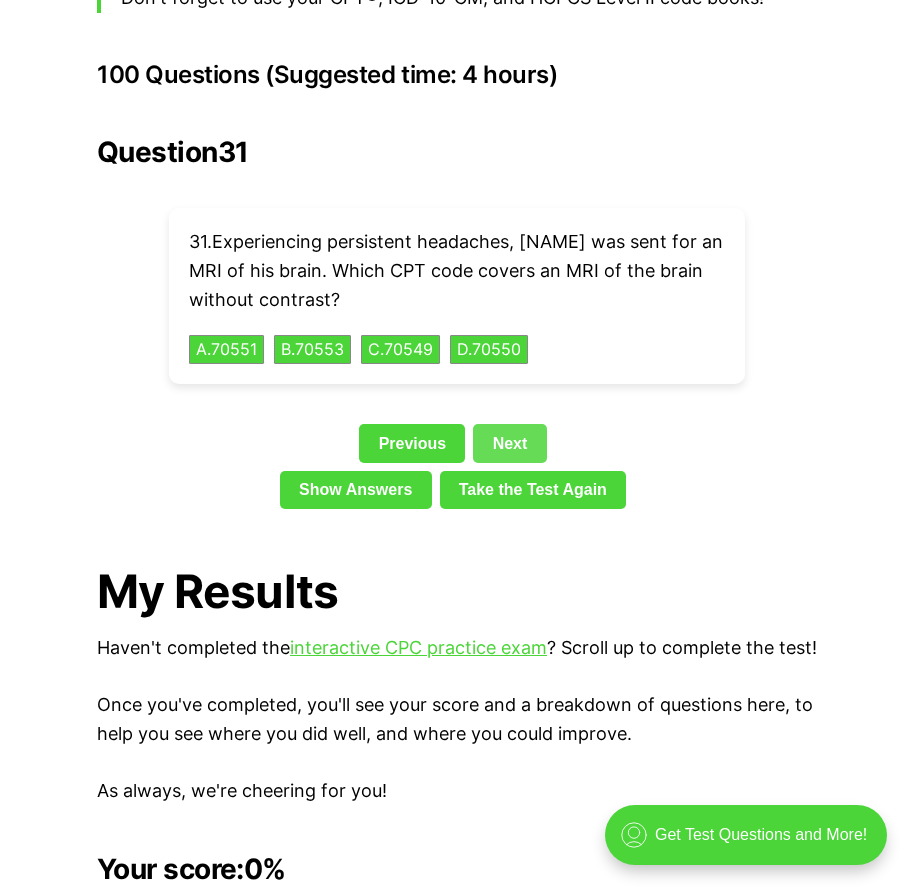 click on "Next" at bounding box center [509, 443] 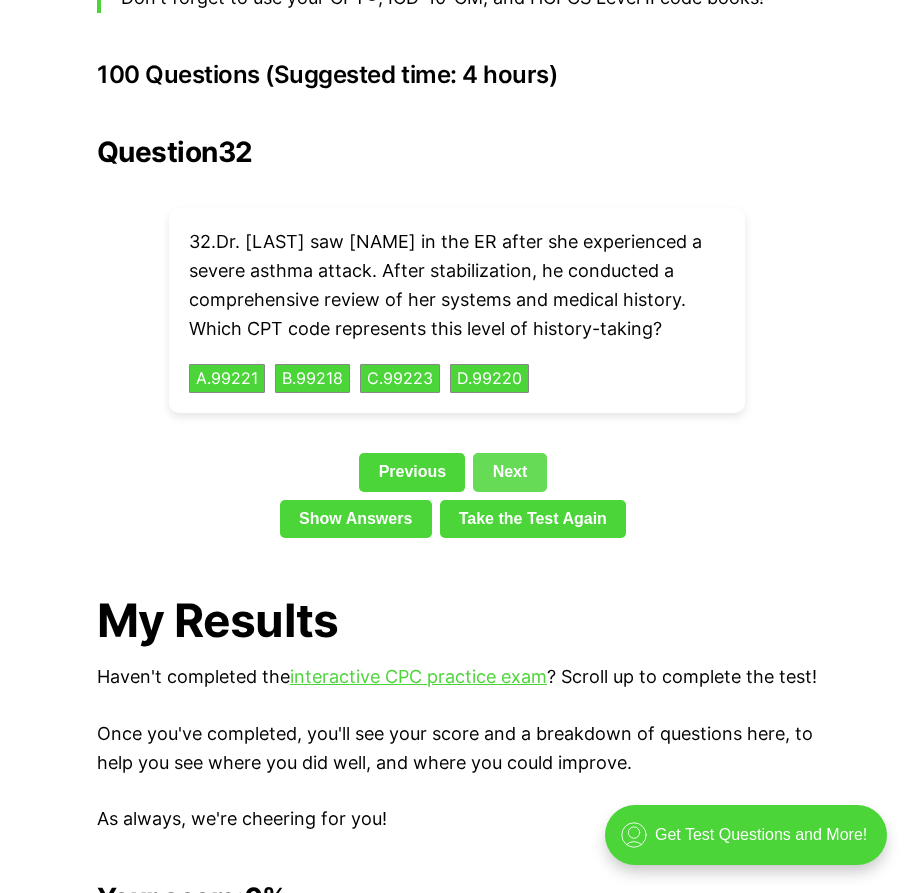 click on "Next" at bounding box center (509, 472) 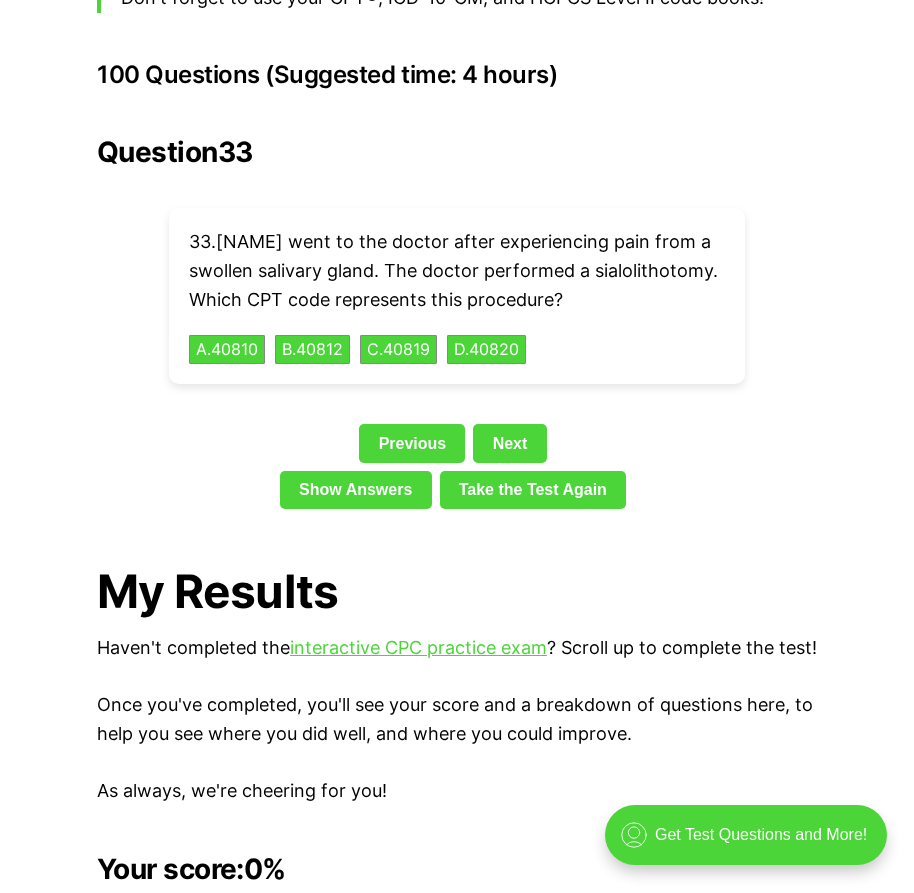 click on "Next" at bounding box center (509, 443) 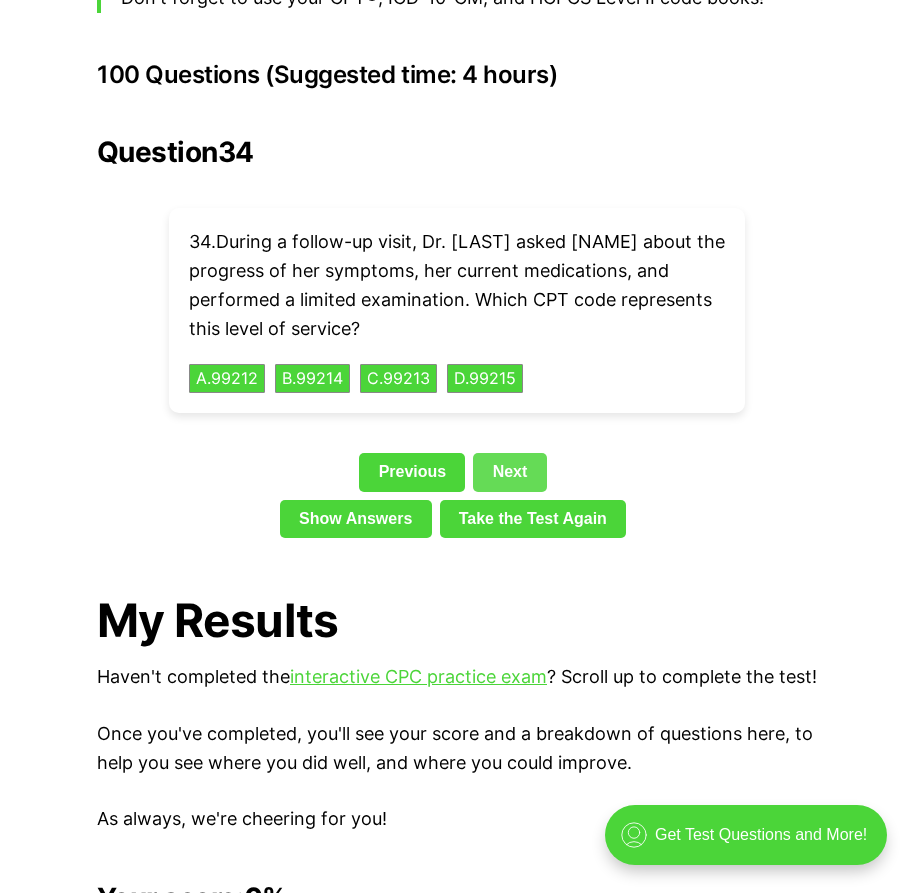 click on "Next" at bounding box center [509, 472] 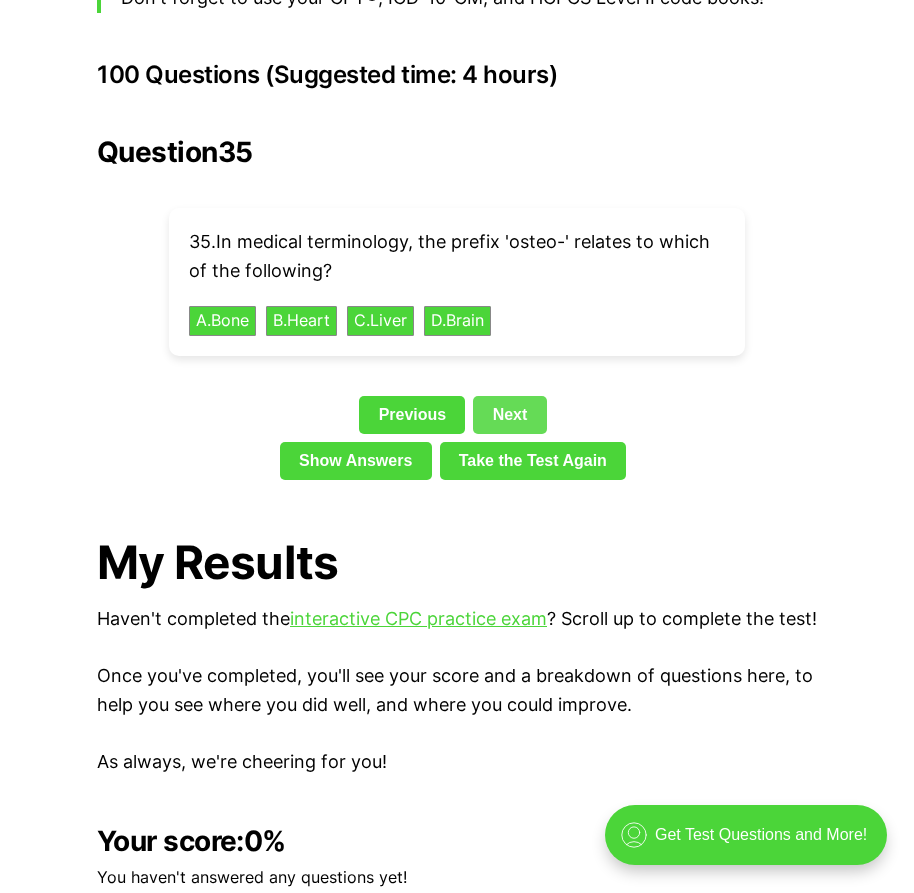 click on "Next" at bounding box center (509, 415) 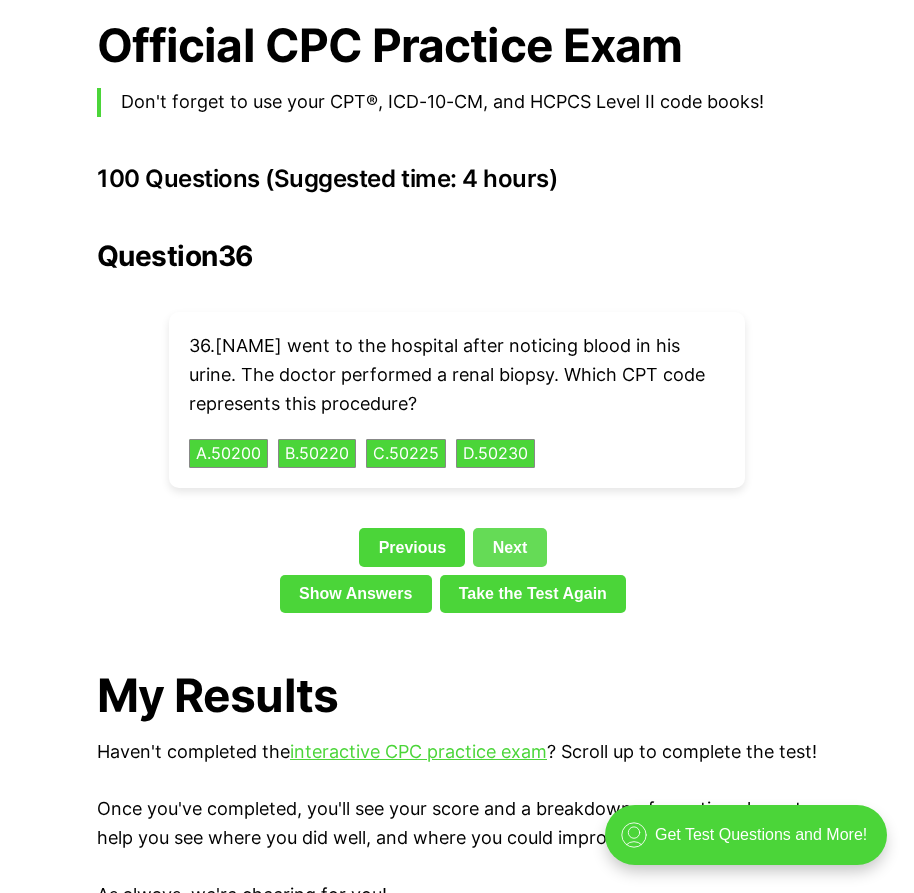 scroll, scrollTop: 4237, scrollLeft: 0, axis: vertical 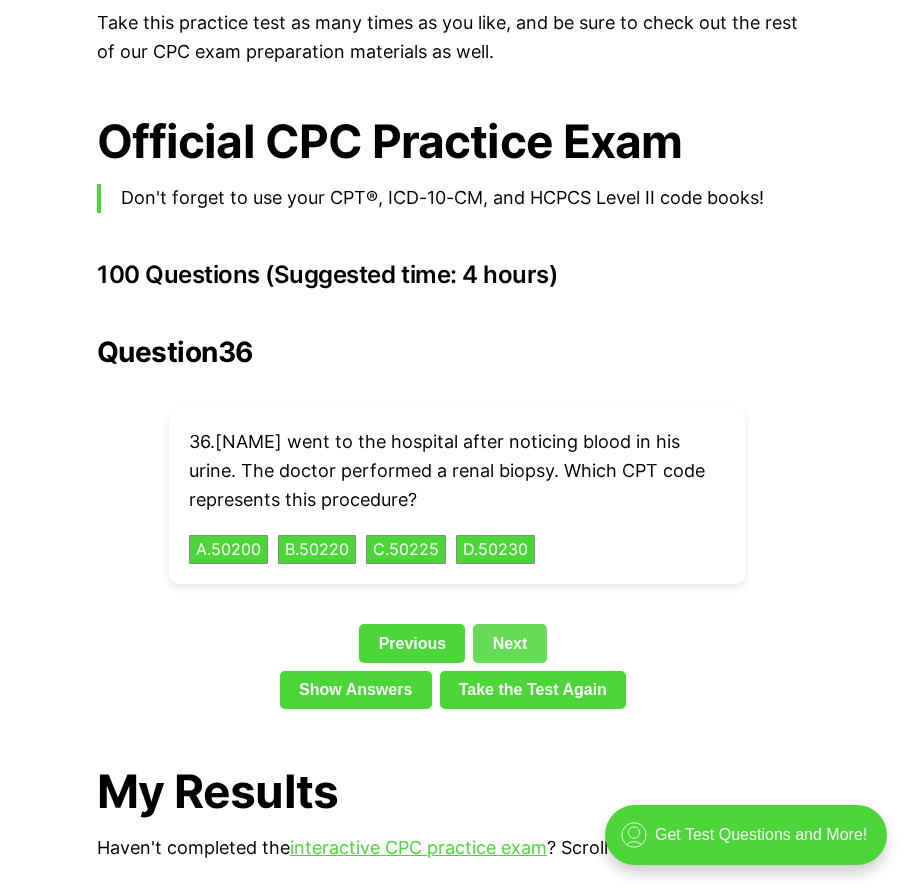 drag, startPoint x: 529, startPoint y: 383, endPoint x: 606, endPoint y: 382, distance: 77.00649 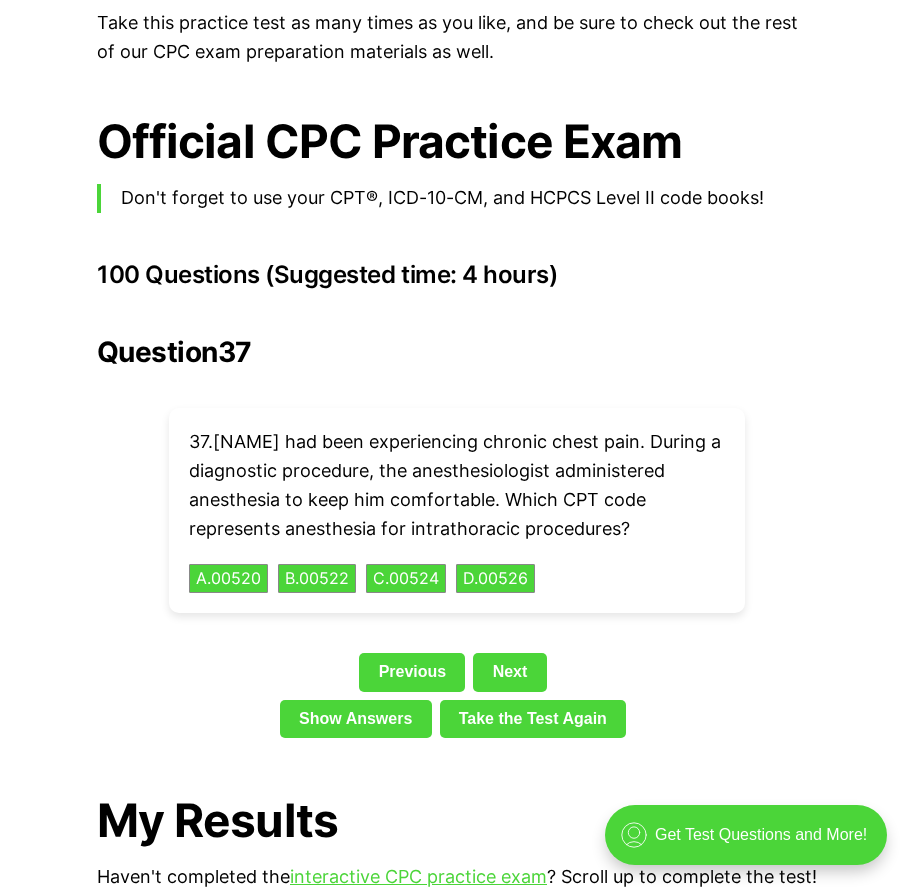 click on "Question 37 37 . [NAME] had been experiencing chronic chest pain. During a diagnostic procedure, the anesthesiologist administered anesthesia to keep him comfortable. Which CPT code represents anesthesia for intrathoracic procedures? A . 00520 B . 00522 C . 00524 D . 00526 Previous Next Show Answers Take the Test Again" at bounding box center (457, 541) 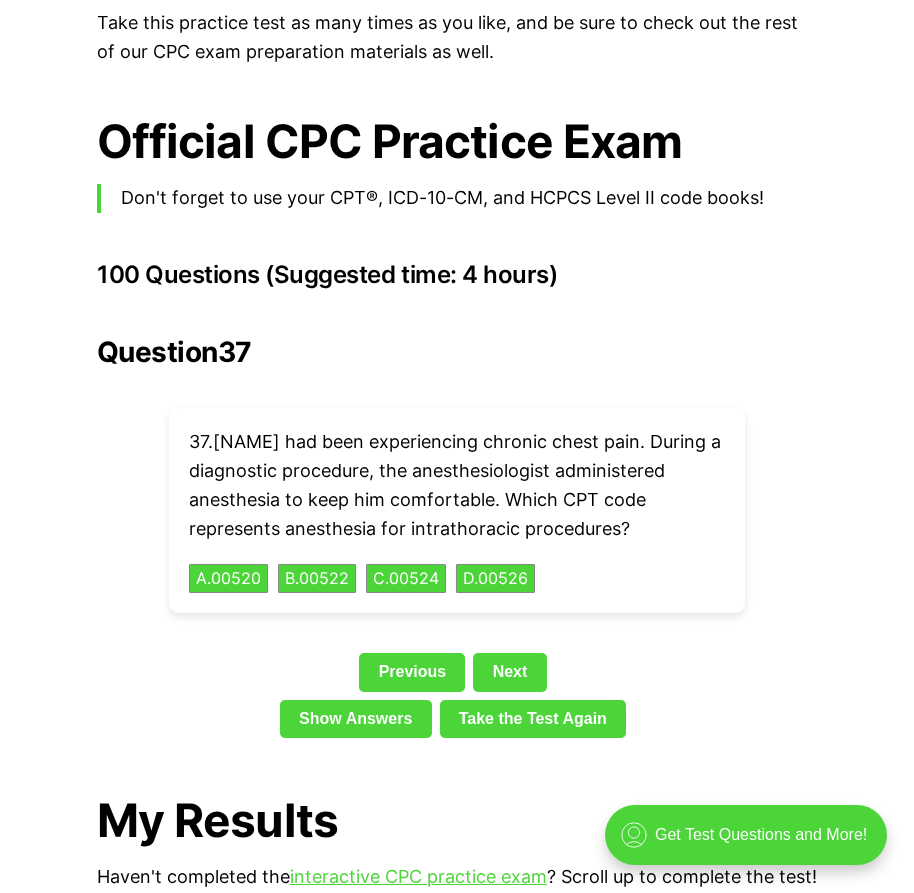 click on "💡 Heads up! Our practice exams have been updated for 2025. Check out our free, full-length  interactive CPC exam  here.  It contains 100 all-new questions, all with explanations, and saves your progress, so you can take a break and come back later. Click  here  to get started now! Welcome to our first full-length, free CPC practice exam! We've designed this test to be as close to the AAPC exam as possible, to help you get the most realistic and helpful practice and feedback possible.  Read on to learn how to use it for best results, or click here to  skip down to the test questions  and get started. Or, download the exam as a PDF below: CPC Practice Test #1 - PDF Click here to download the practice test as a PDF! [PDF] CPC Practice Test #1 - MedicalCodingAce.pdf 284 KB .a{fill:none;stroke:currentColor;stroke-linecap:round;stroke-linejoin:round;stroke-width:1.5px;} download-circle The CPC Exam has 100 questions from 17 categories CPT 10000 - Integumentary System (Skin, nails, hair) Anesthesia" at bounding box center [457, -632] 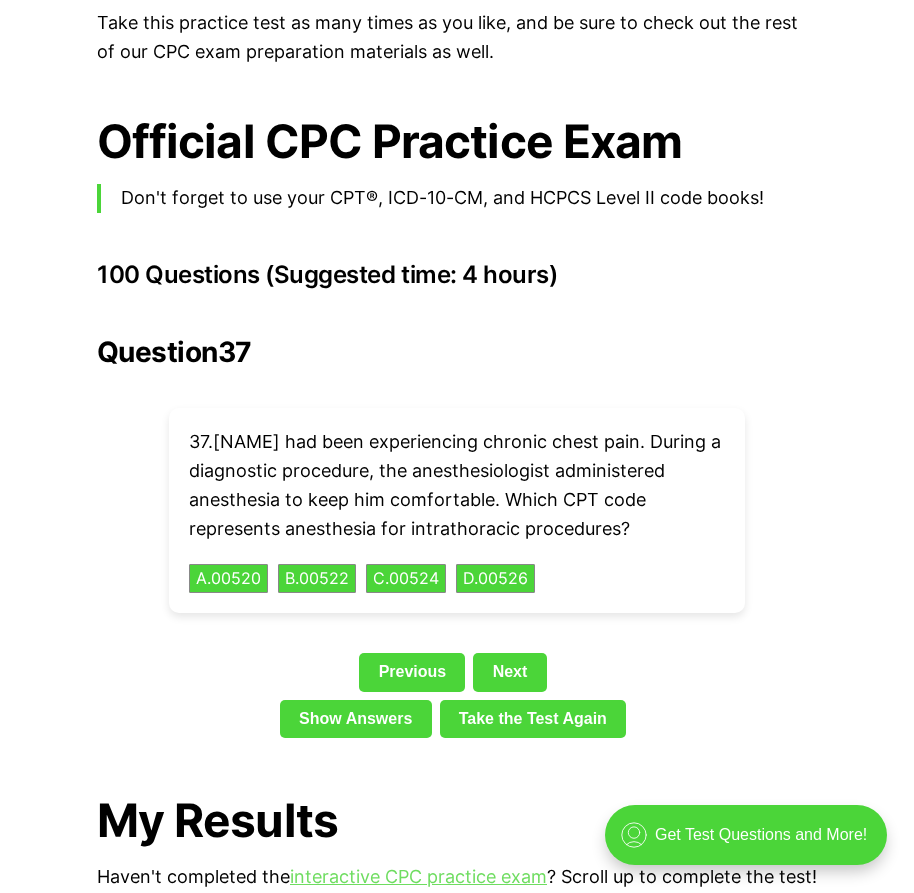 drag, startPoint x: 470, startPoint y: 805, endPoint x: 450, endPoint y: 837, distance: 37.735924 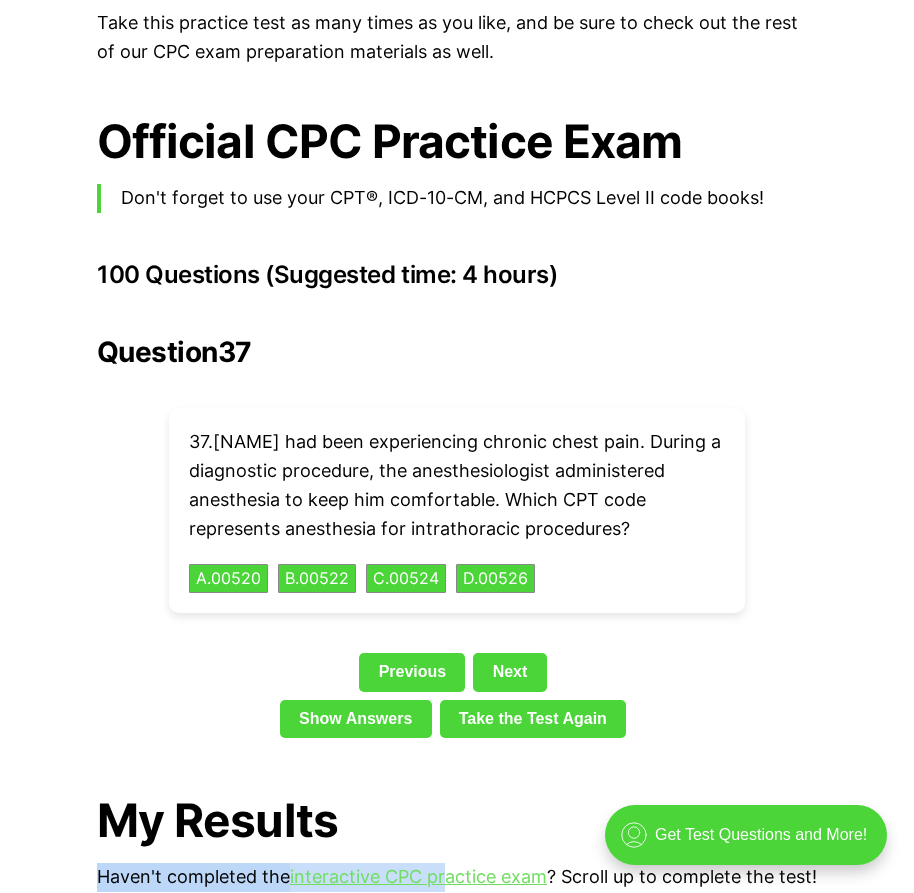 drag, startPoint x: 450, startPoint y: 837, endPoint x: 456, endPoint y: 854, distance: 18.027756 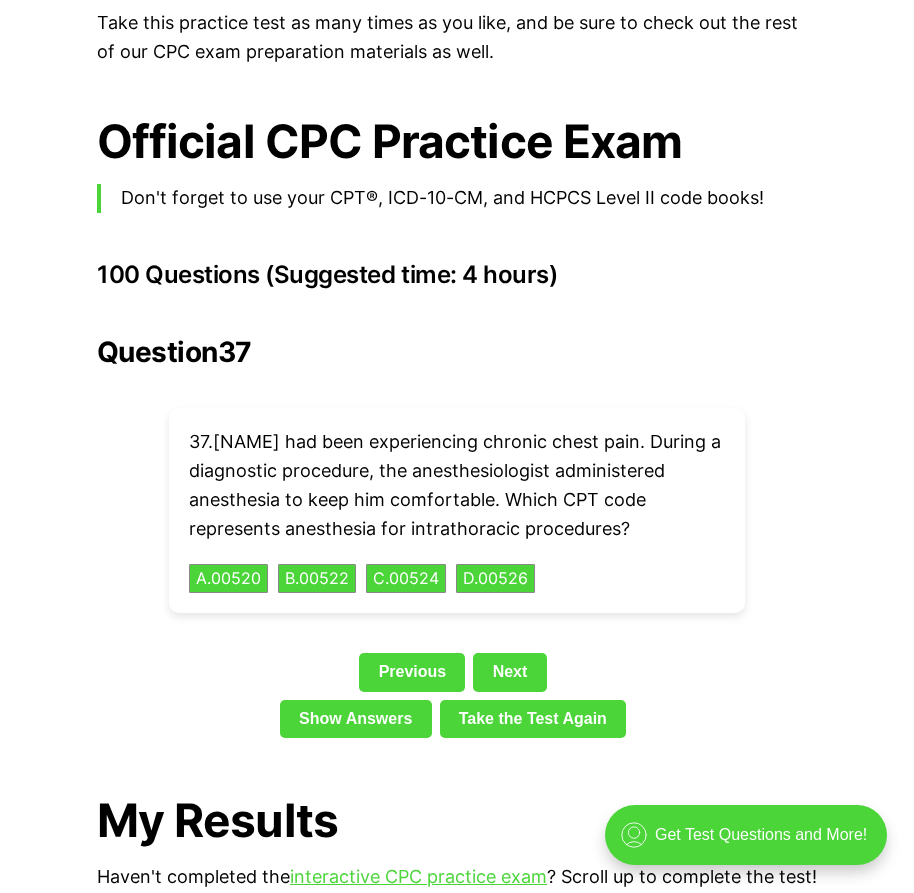 drag, startPoint x: 325, startPoint y: 880, endPoint x: 333, endPoint y: 894, distance: 16.124516 